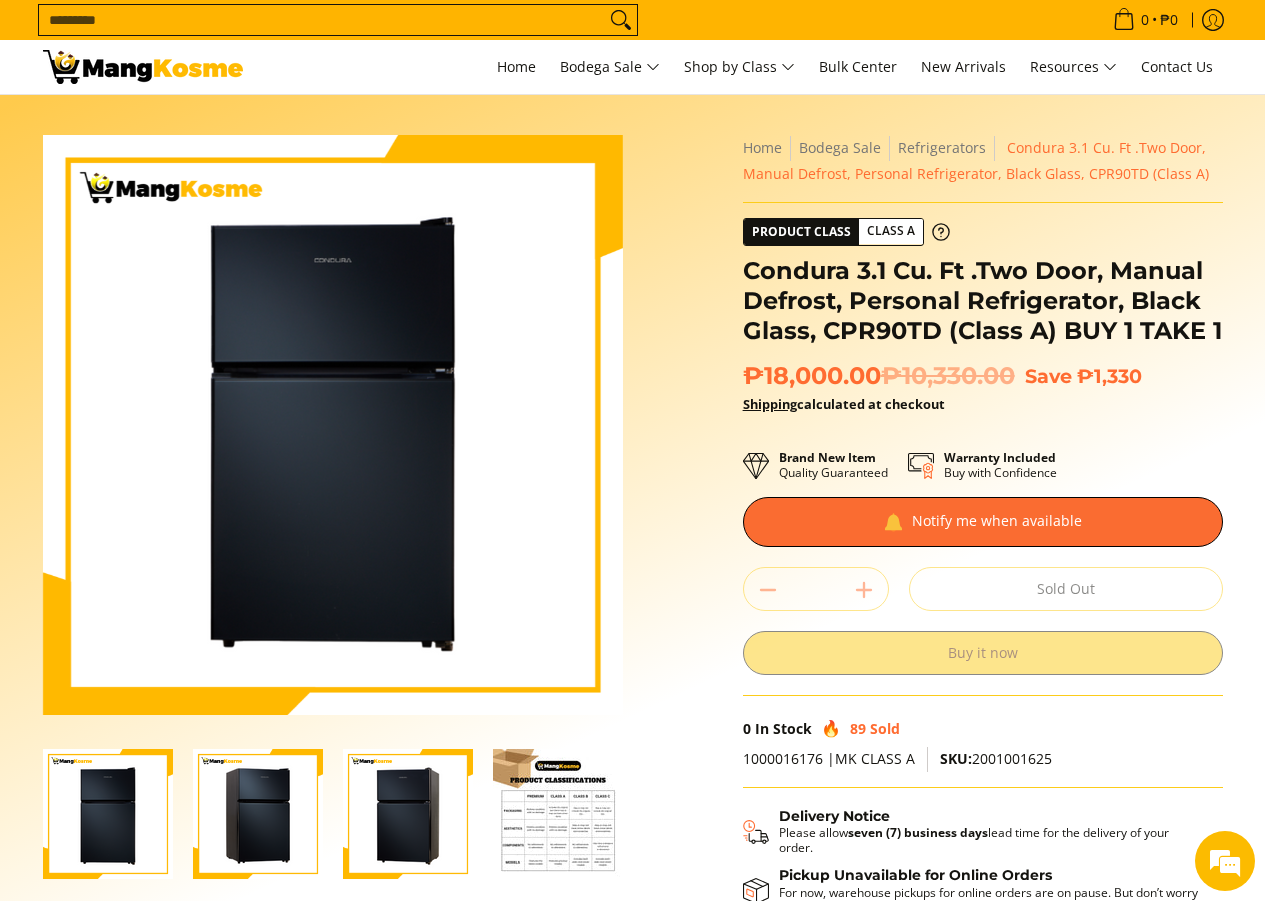 scroll, scrollTop: 0, scrollLeft: 0, axis: both 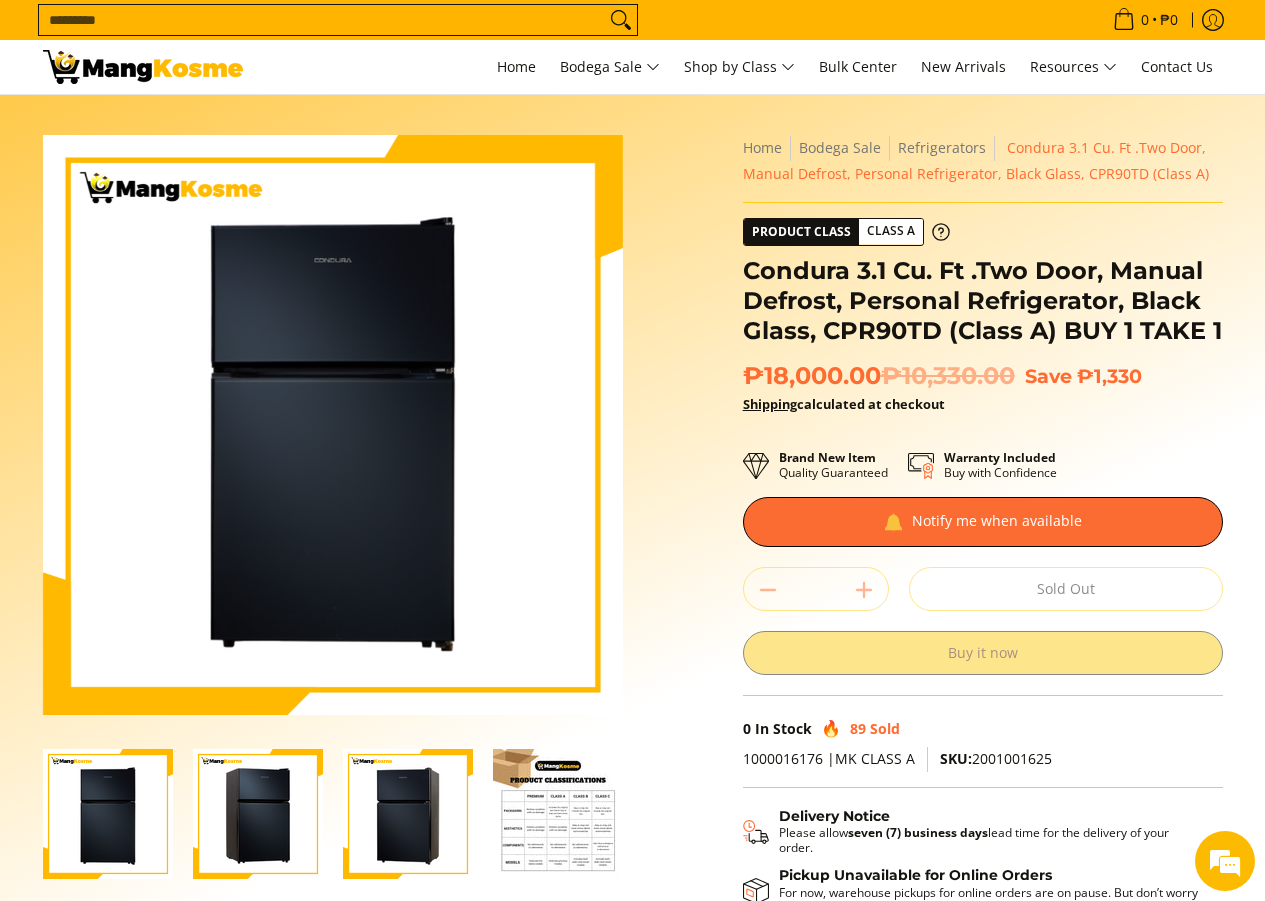 click on "Condura 3.1 Cu. Ft .Two Door, Manual Defrost, Personal Refrigerator, Black Glass, CPR90TD (Class A) BUY 1 TAKE 1" at bounding box center [983, 301] 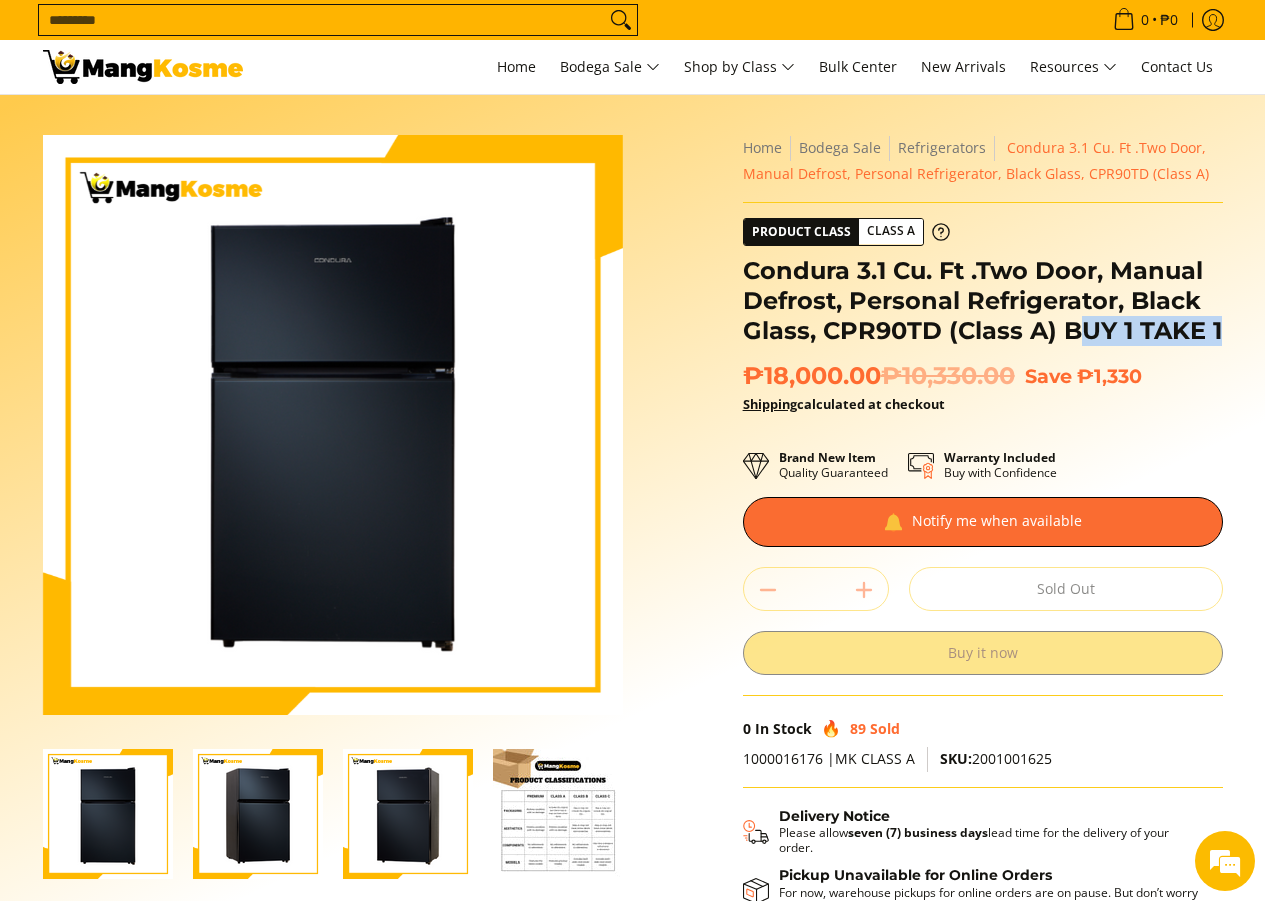drag, startPoint x: 1085, startPoint y: 325, endPoint x: 1227, endPoint y: 335, distance: 142.35168 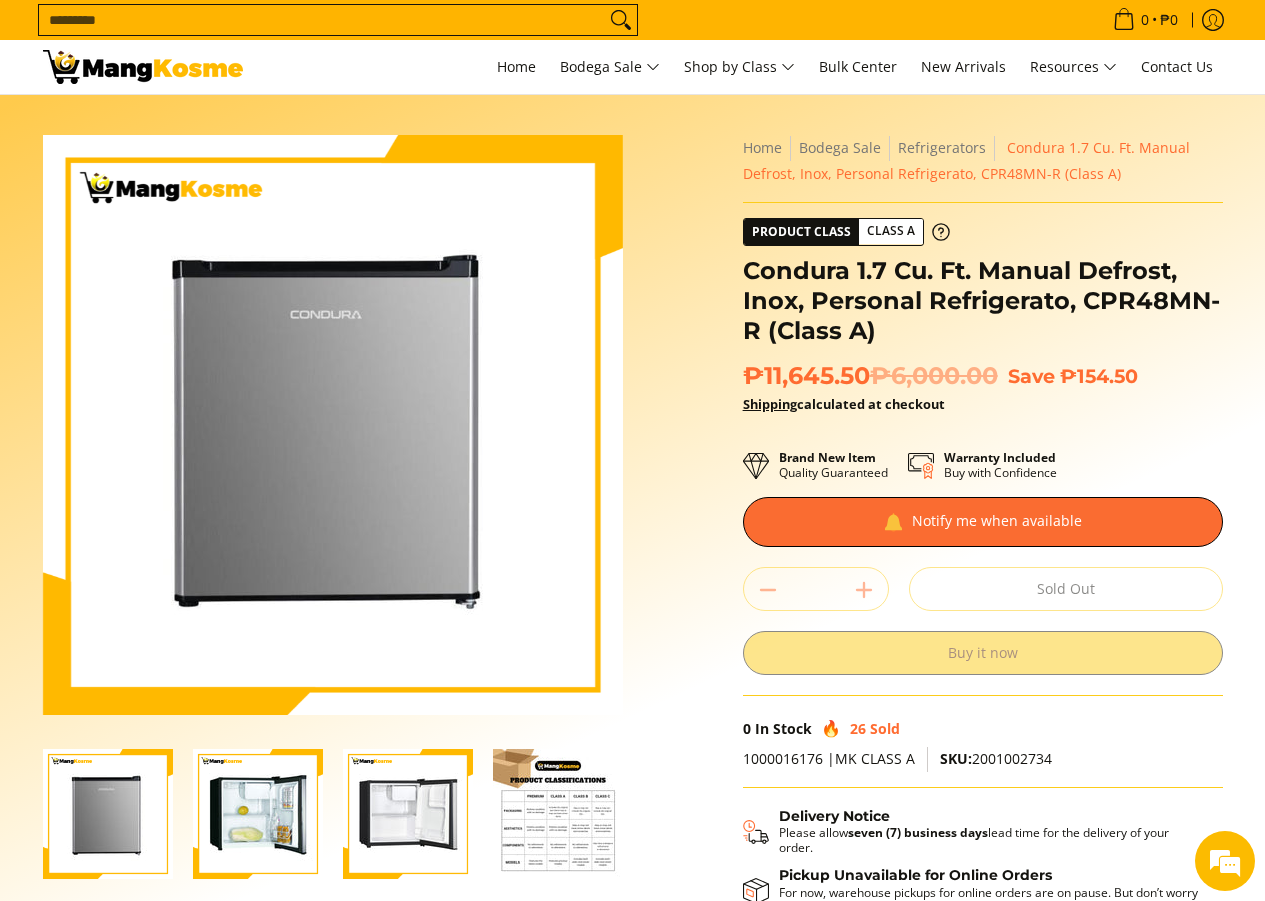 scroll, scrollTop: 0, scrollLeft: 0, axis: both 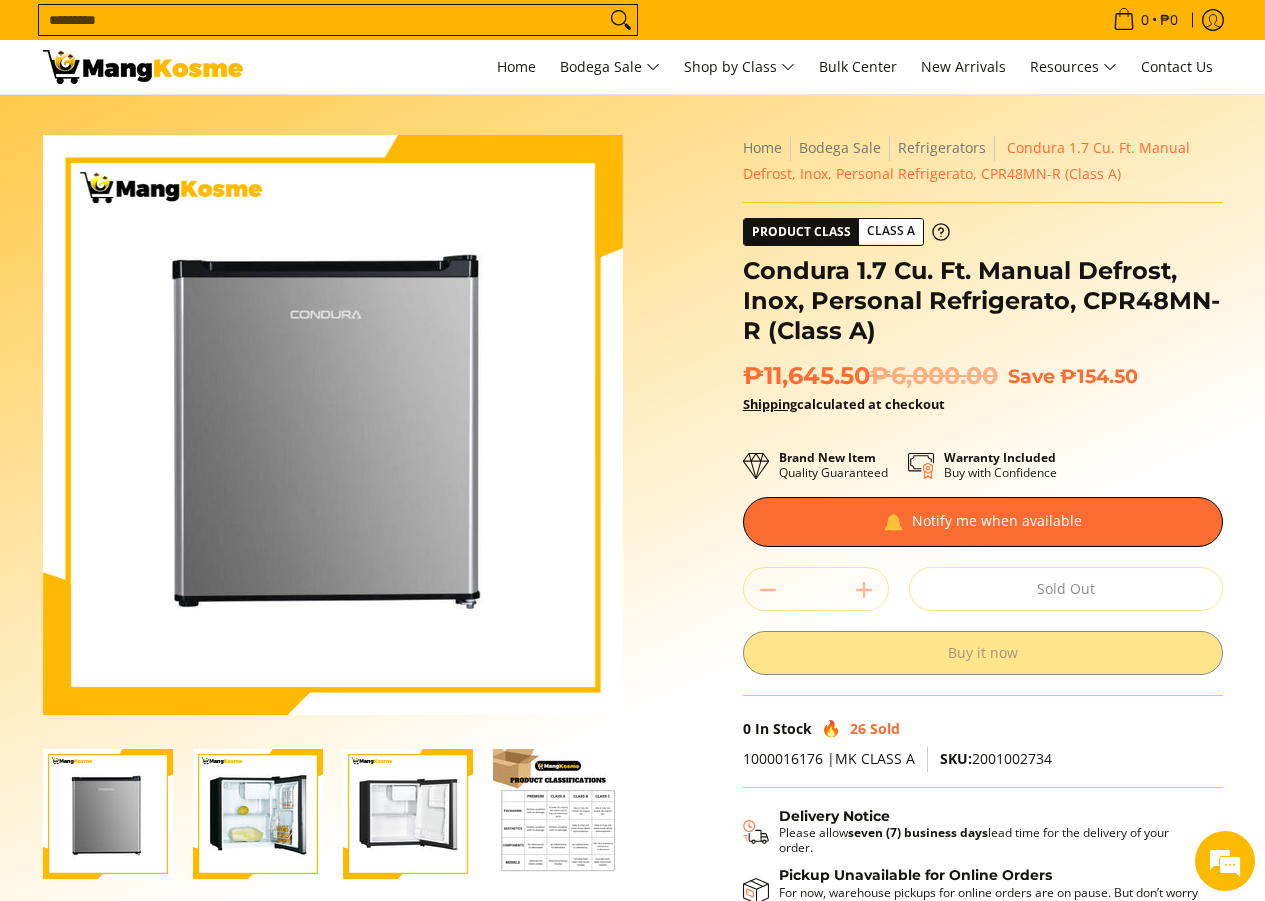 click on "₱11,645.50  ₱6,000.00" at bounding box center [870, 376] 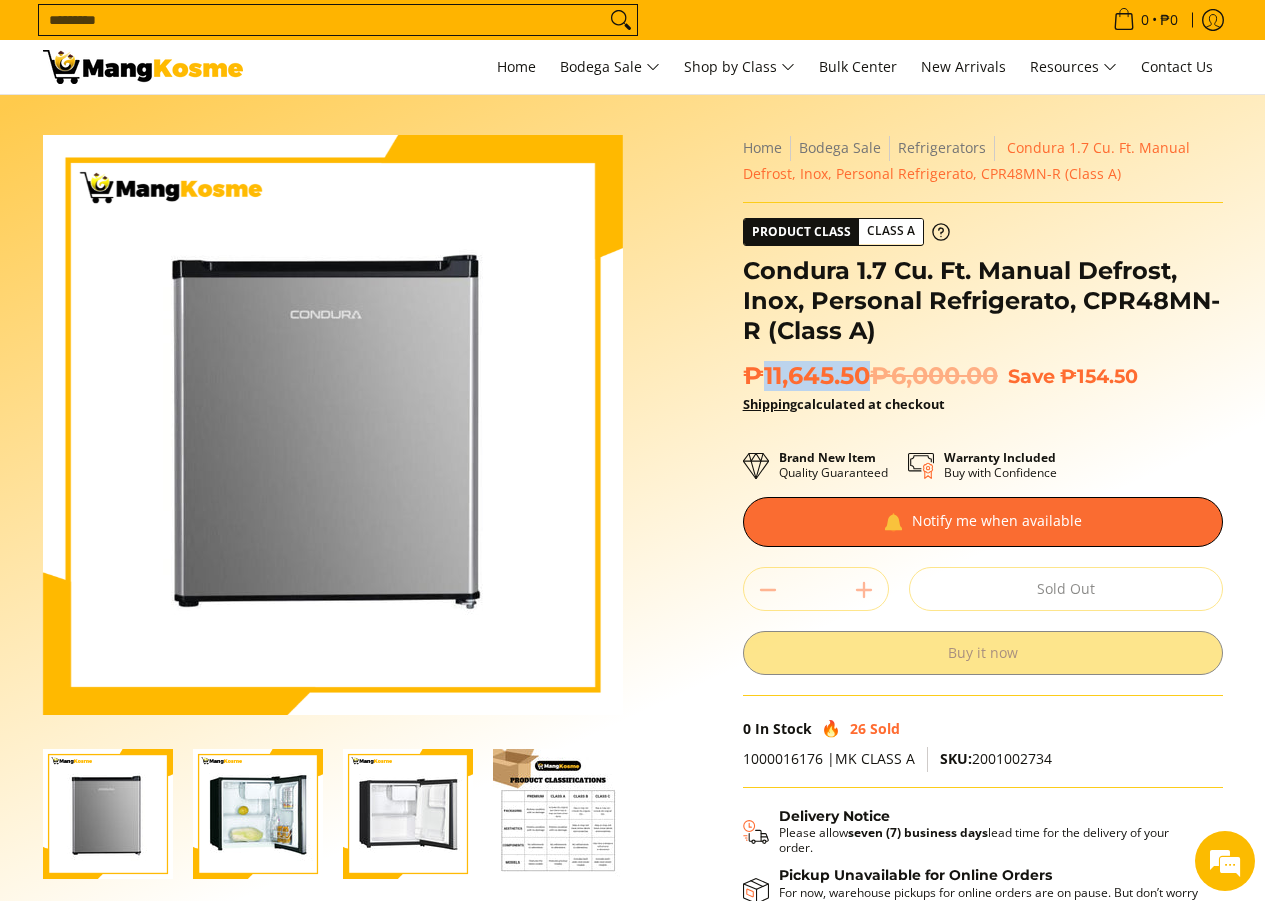 drag, startPoint x: 758, startPoint y: 372, endPoint x: 865, endPoint y: 371, distance: 107.00467 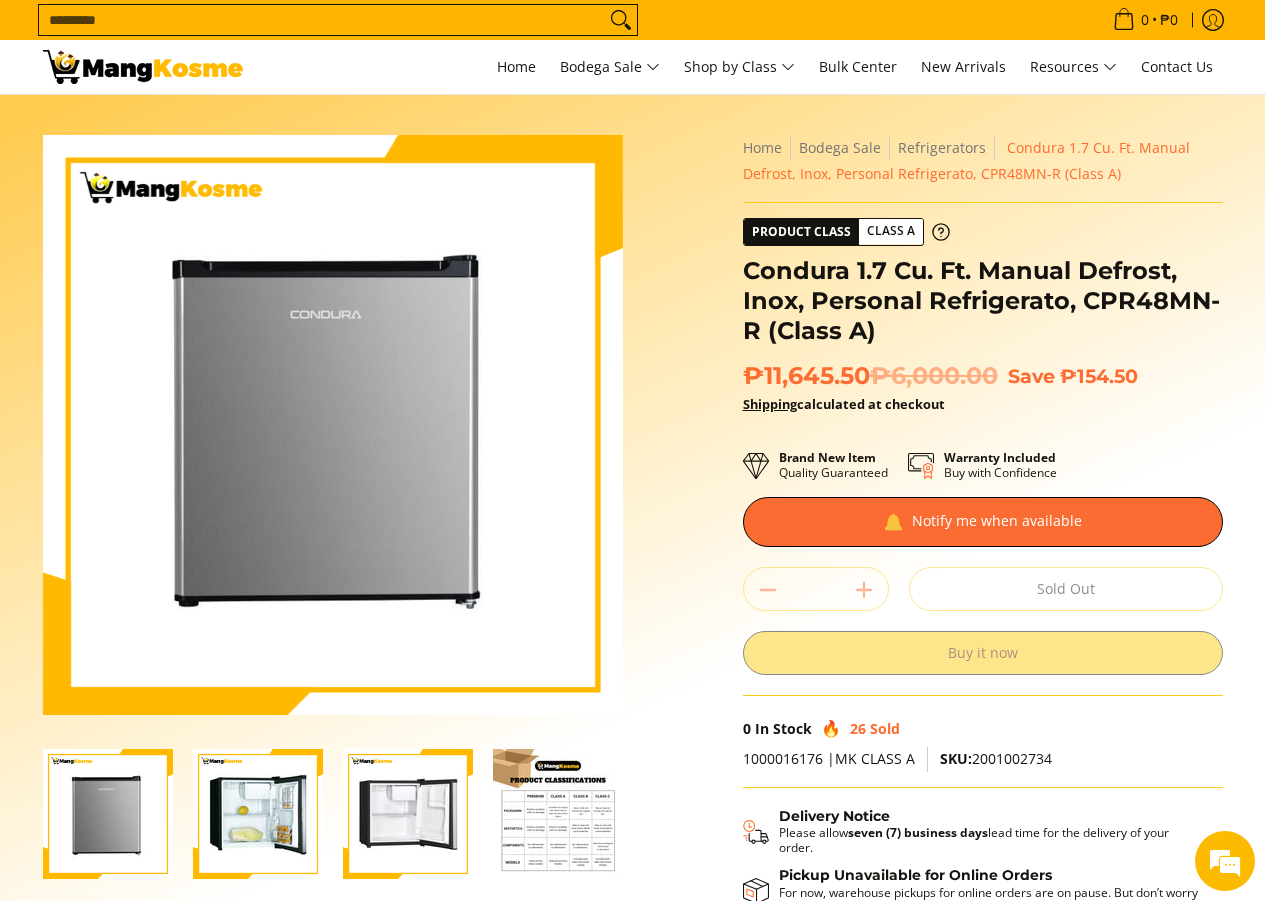 drag, startPoint x: 865, startPoint y: 371, endPoint x: 842, endPoint y: 338, distance: 40.22437 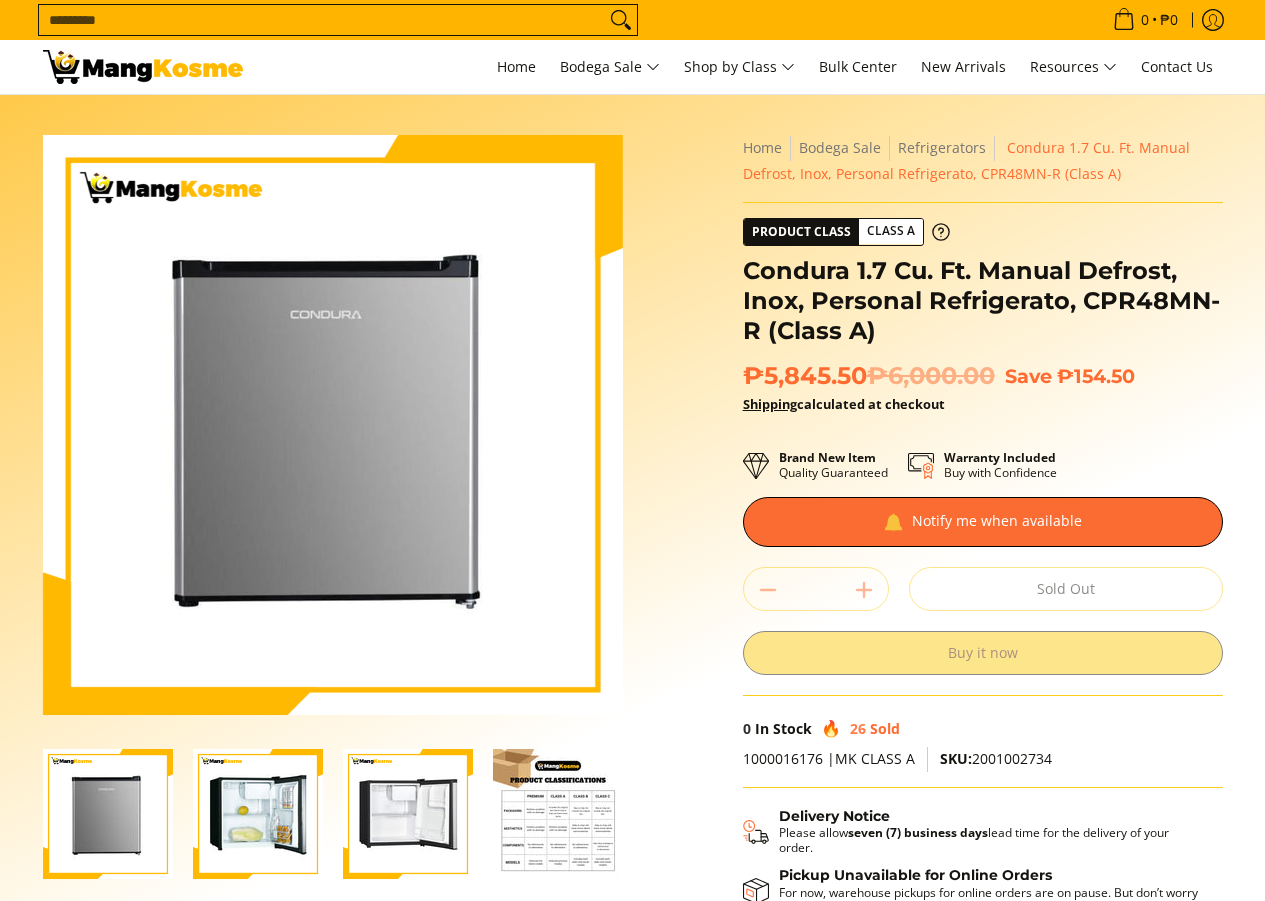 scroll, scrollTop: 0, scrollLeft: 0, axis: both 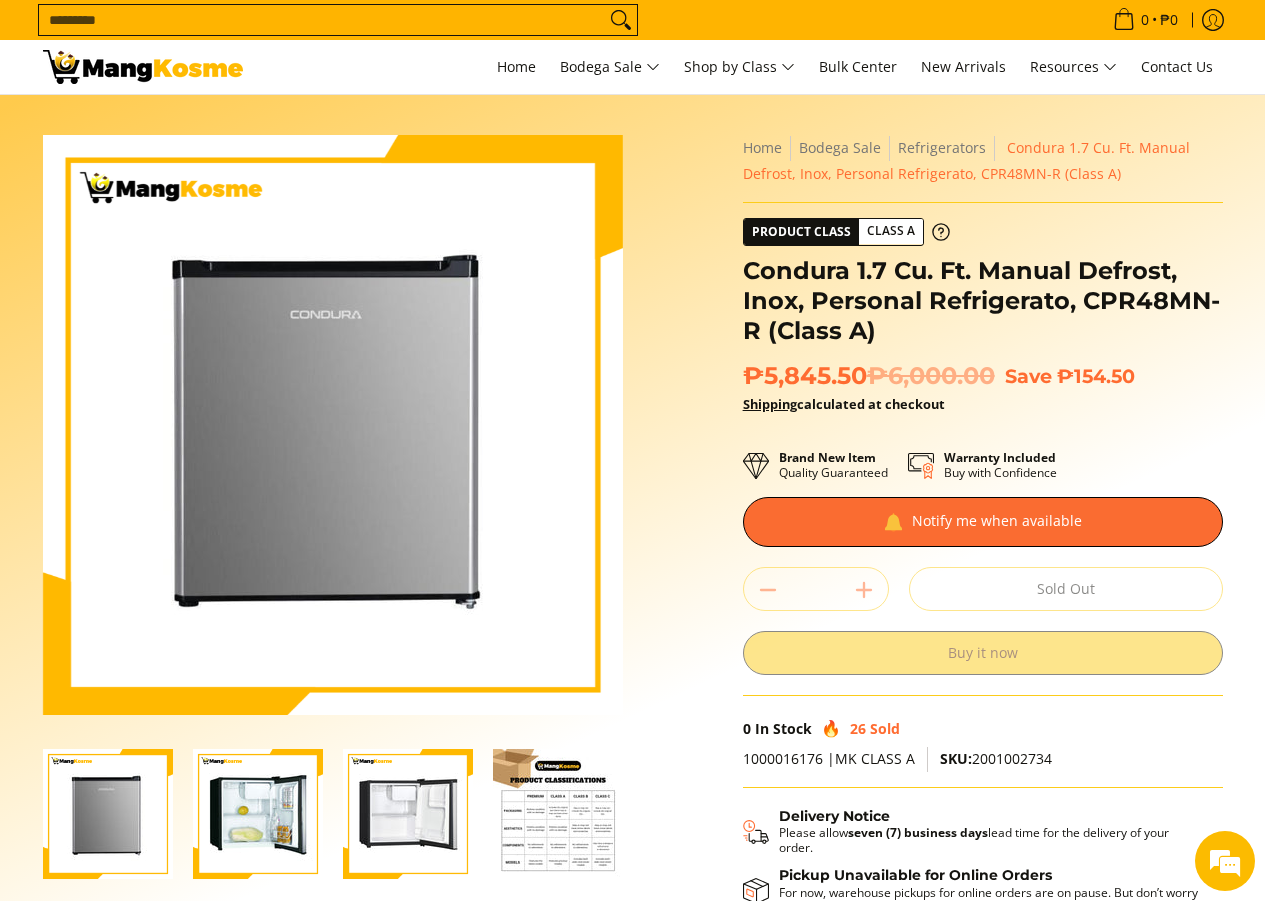 click on "Condura 1.7 Cu. Ft.  Manual Defrost, Inox, Personal Refrigerato, CPR48MN-R (Class A)" at bounding box center (983, 301) 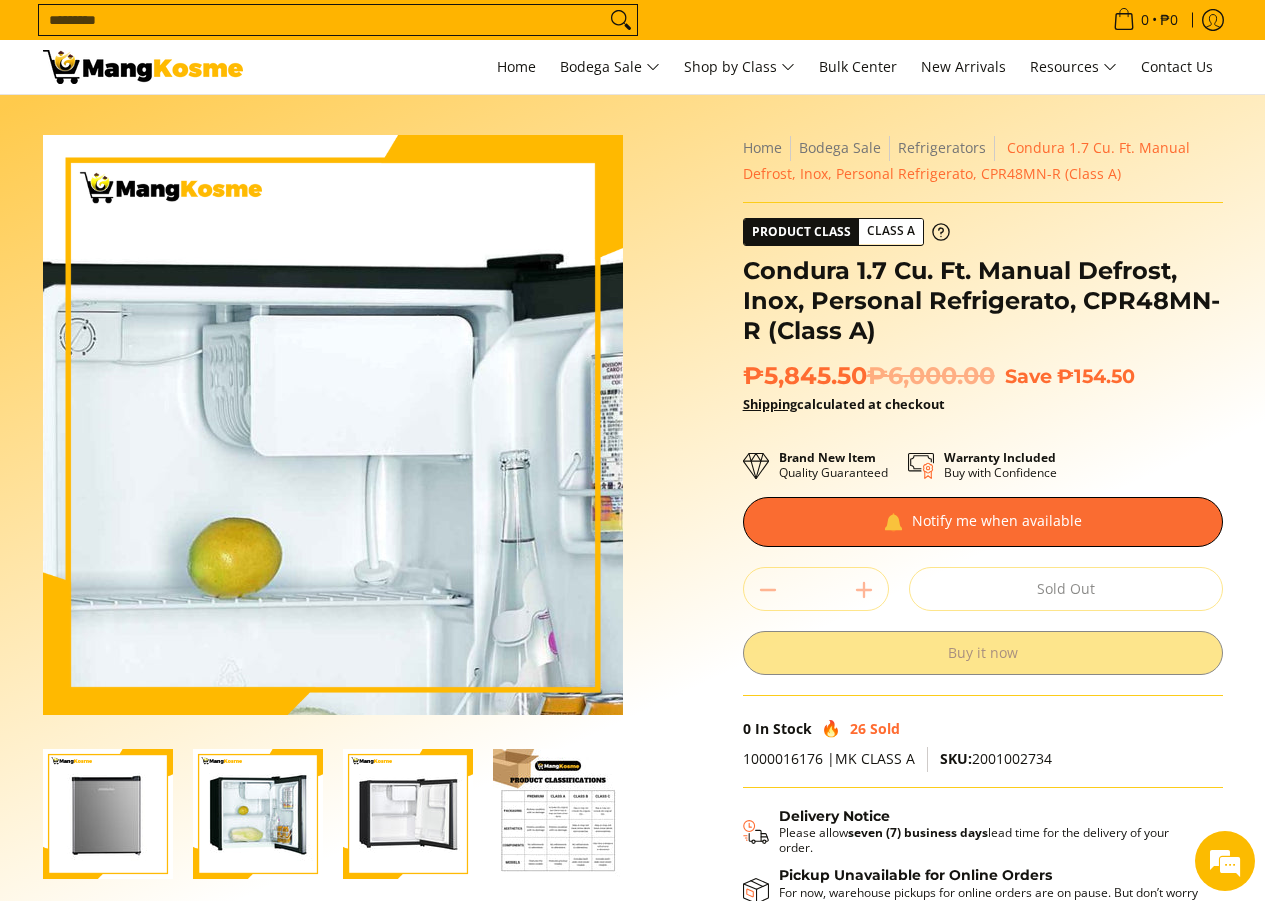 scroll, scrollTop: 0, scrollLeft: 0, axis: both 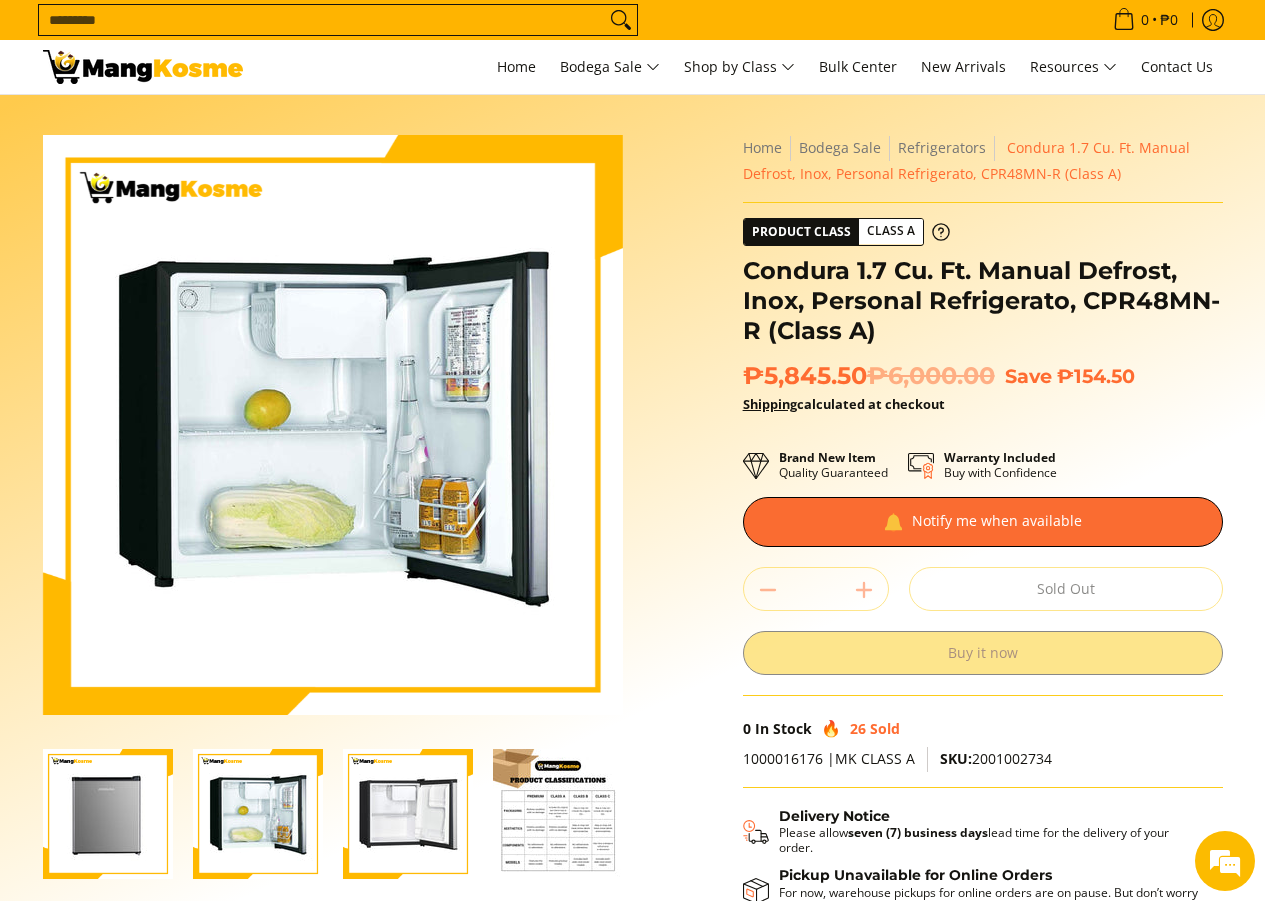 click at bounding box center (558, 814) 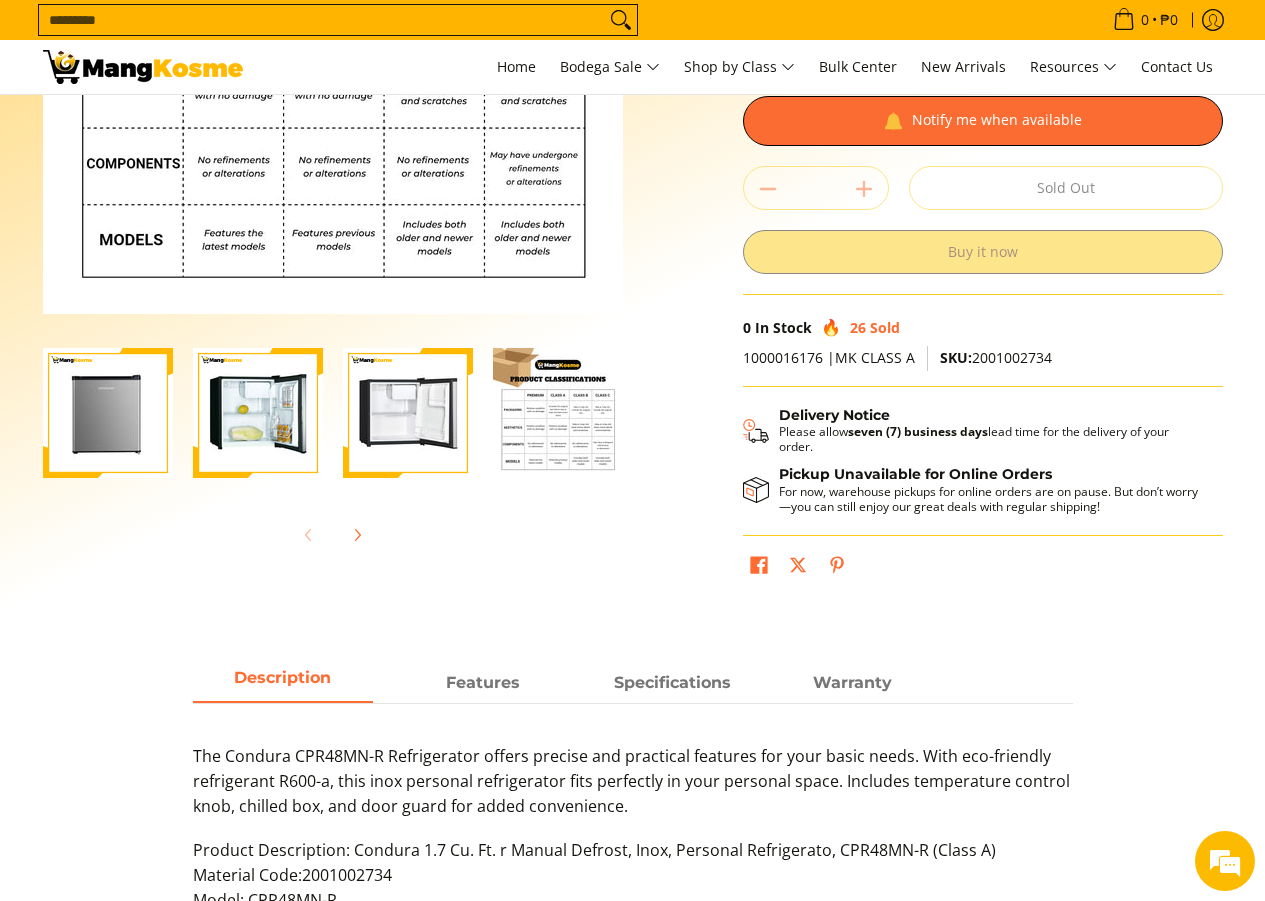 scroll, scrollTop: 400, scrollLeft: 0, axis: vertical 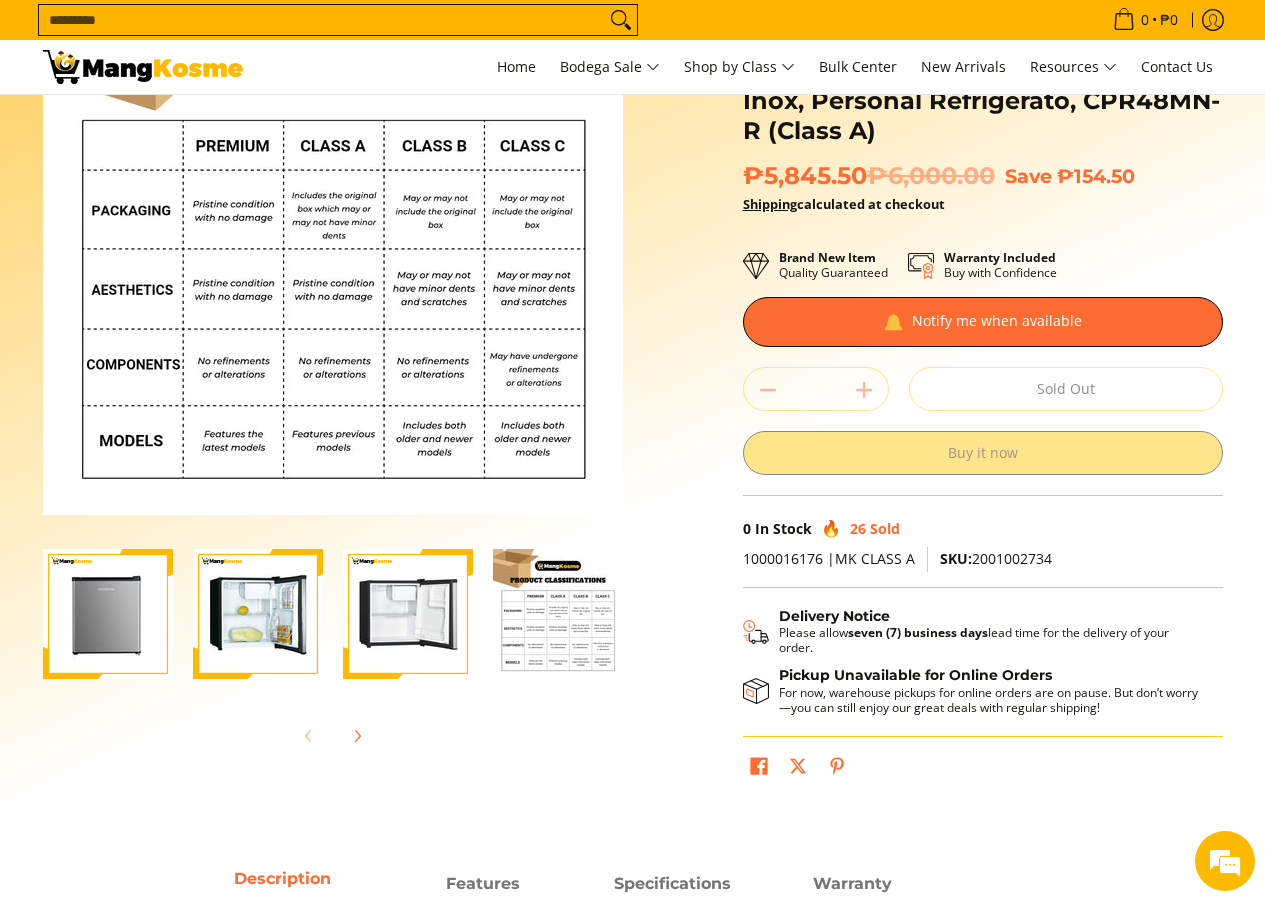 click at bounding box center (108, 614) 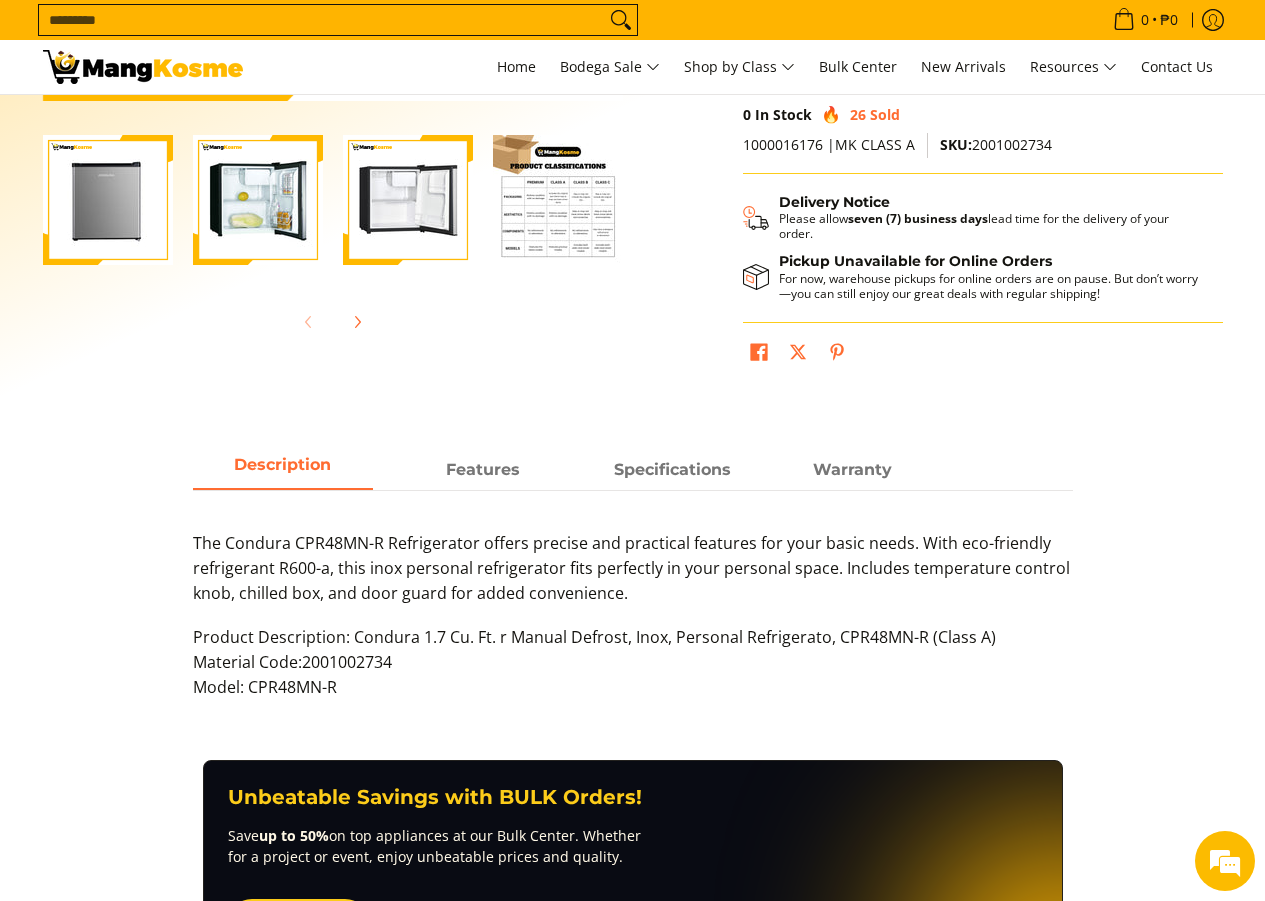 scroll, scrollTop: 667, scrollLeft: 0, axis: vertical 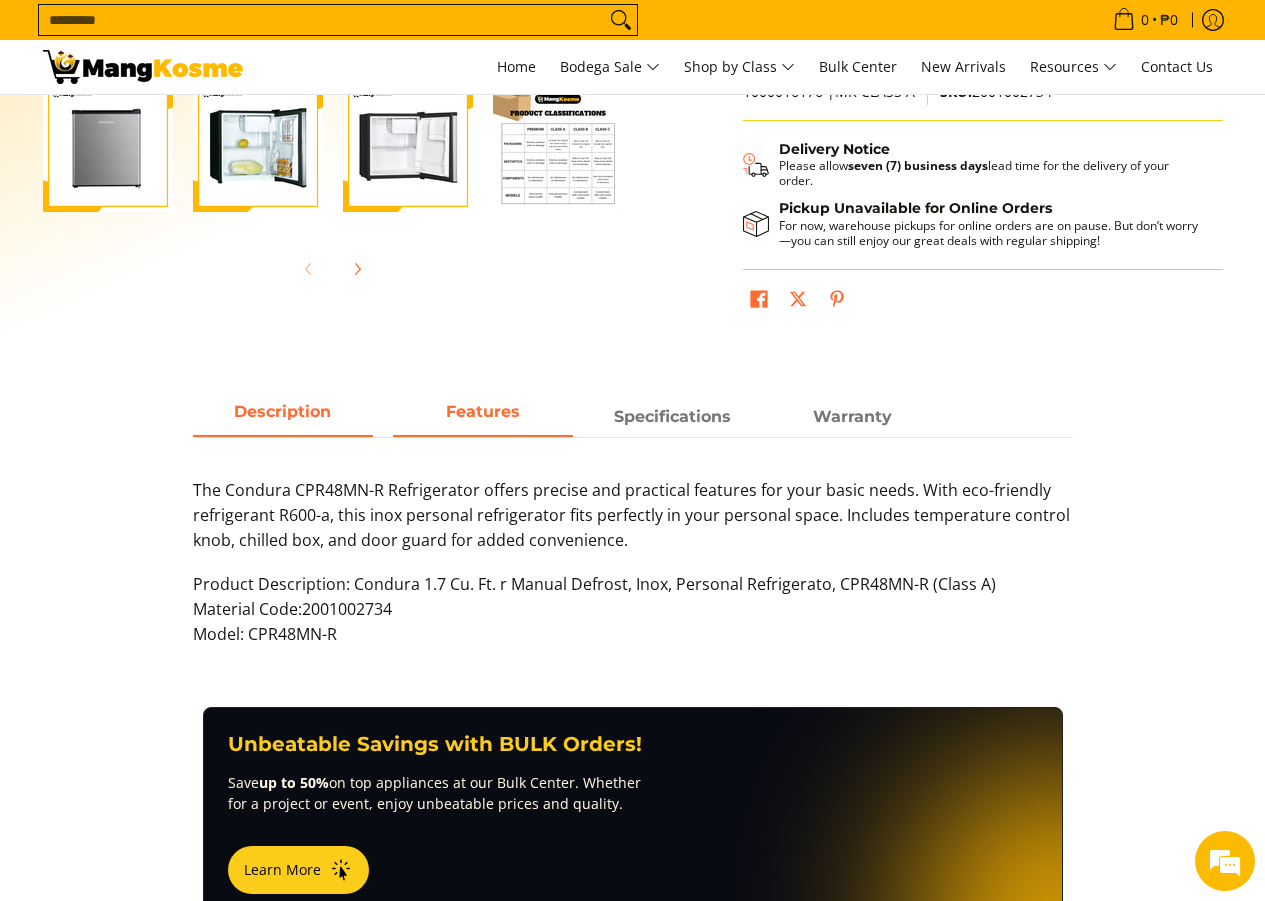 click on "Features" at bounding box center [483, 417] 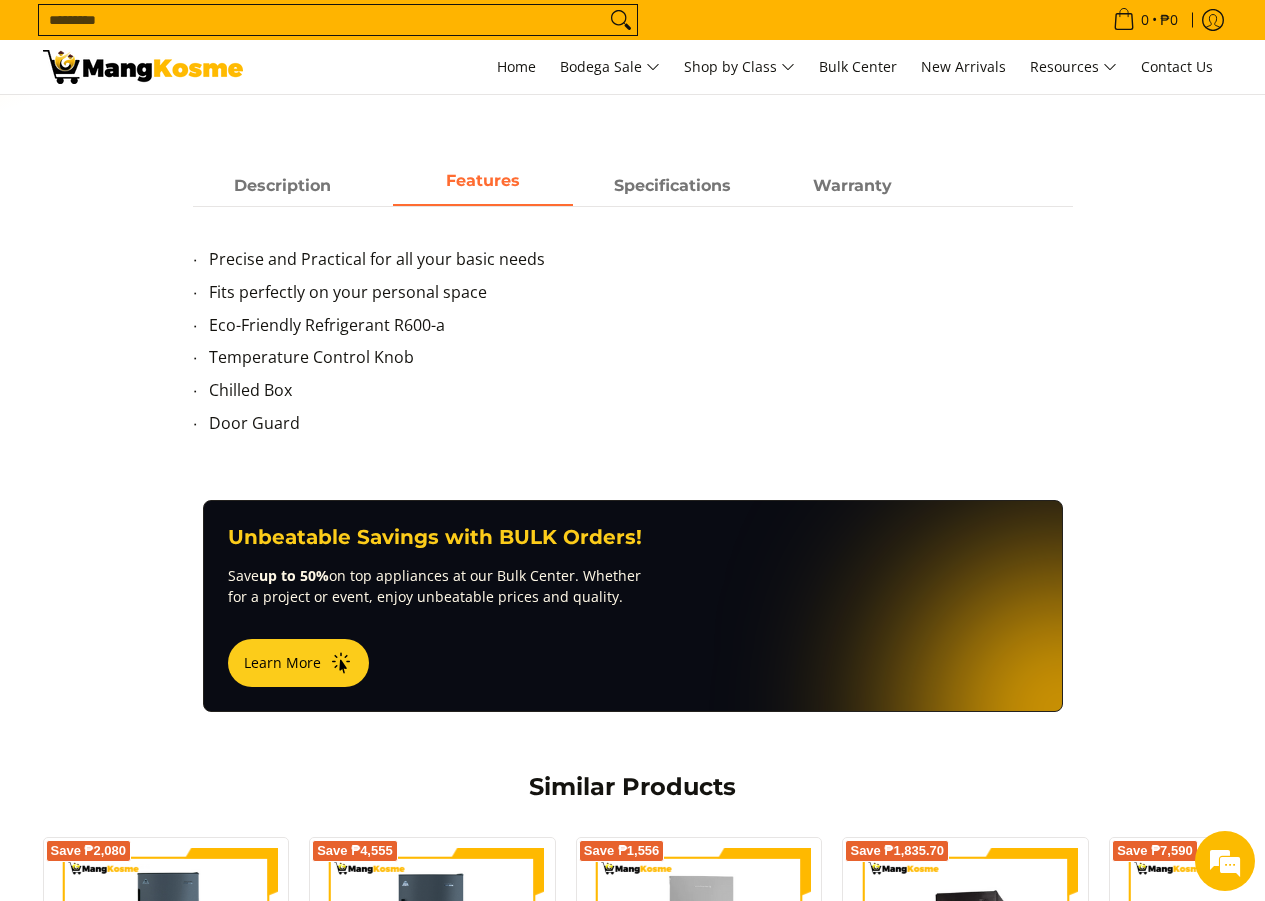 scroll, scrollTop: 900, scrollLeft: 0, axis: vertical 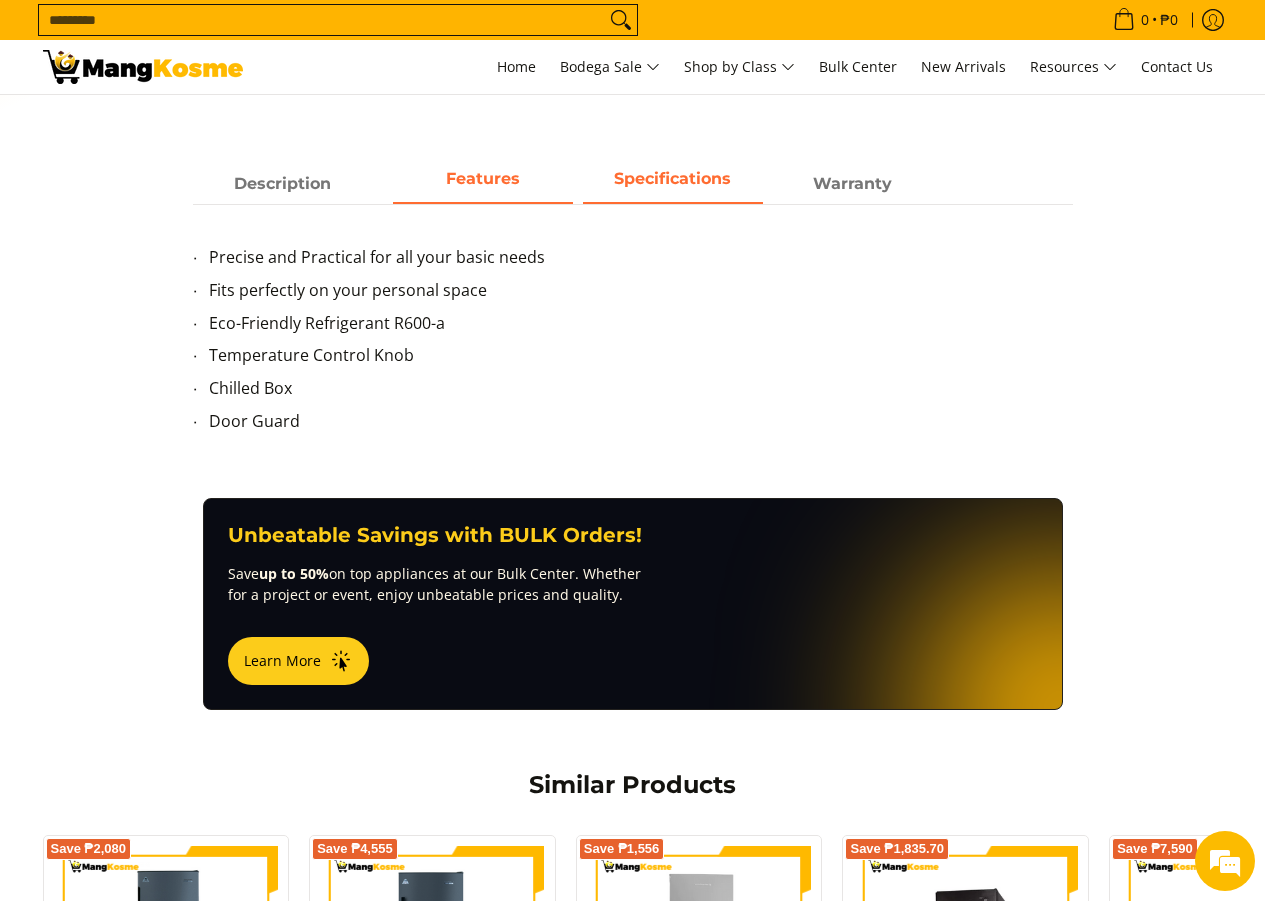 click on "Specifications" at bounding box center (672, 178) 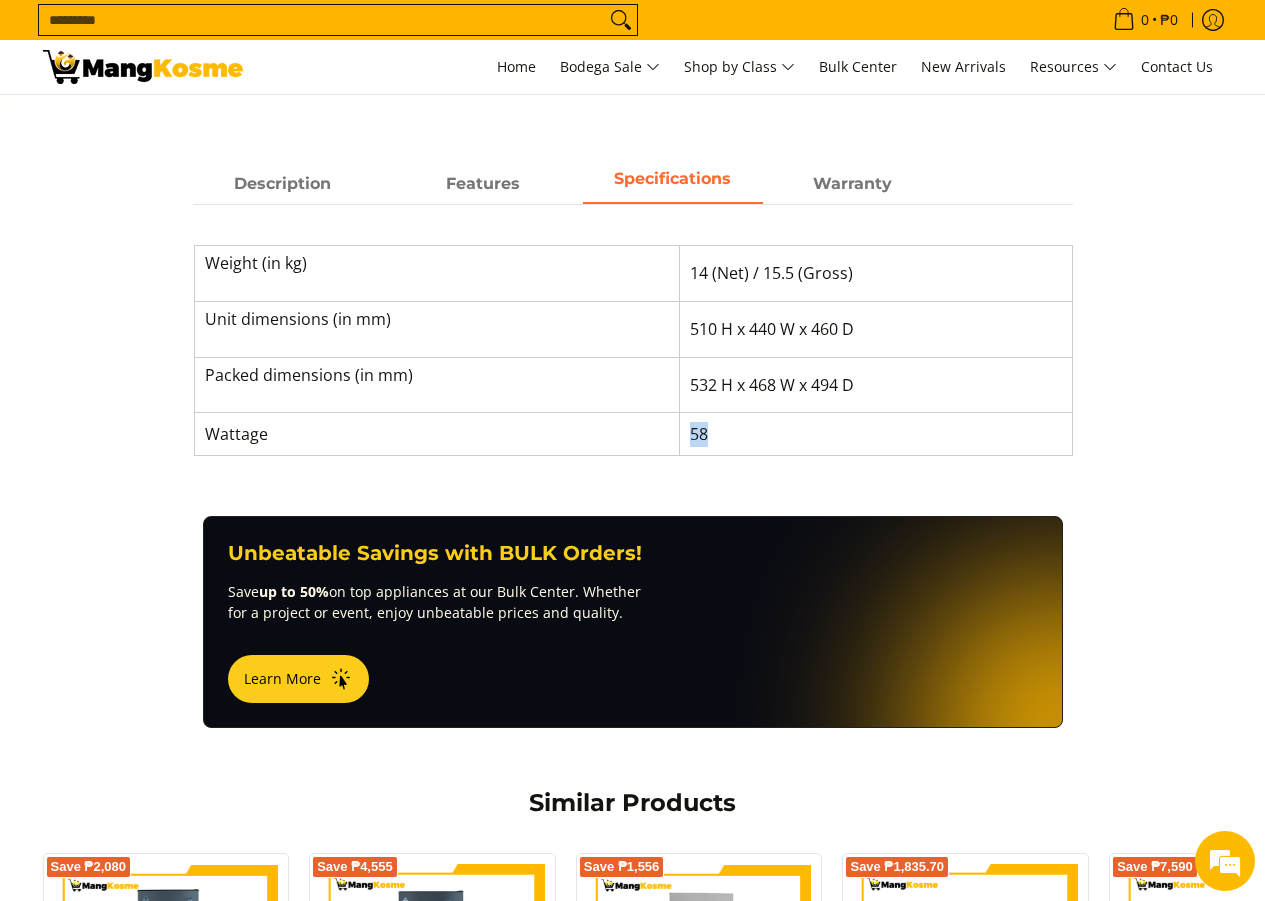 drag, startPoint x: 724, startPoint y: 427, endPoint x: 643, endPoint y: 428, distance: 81.00617 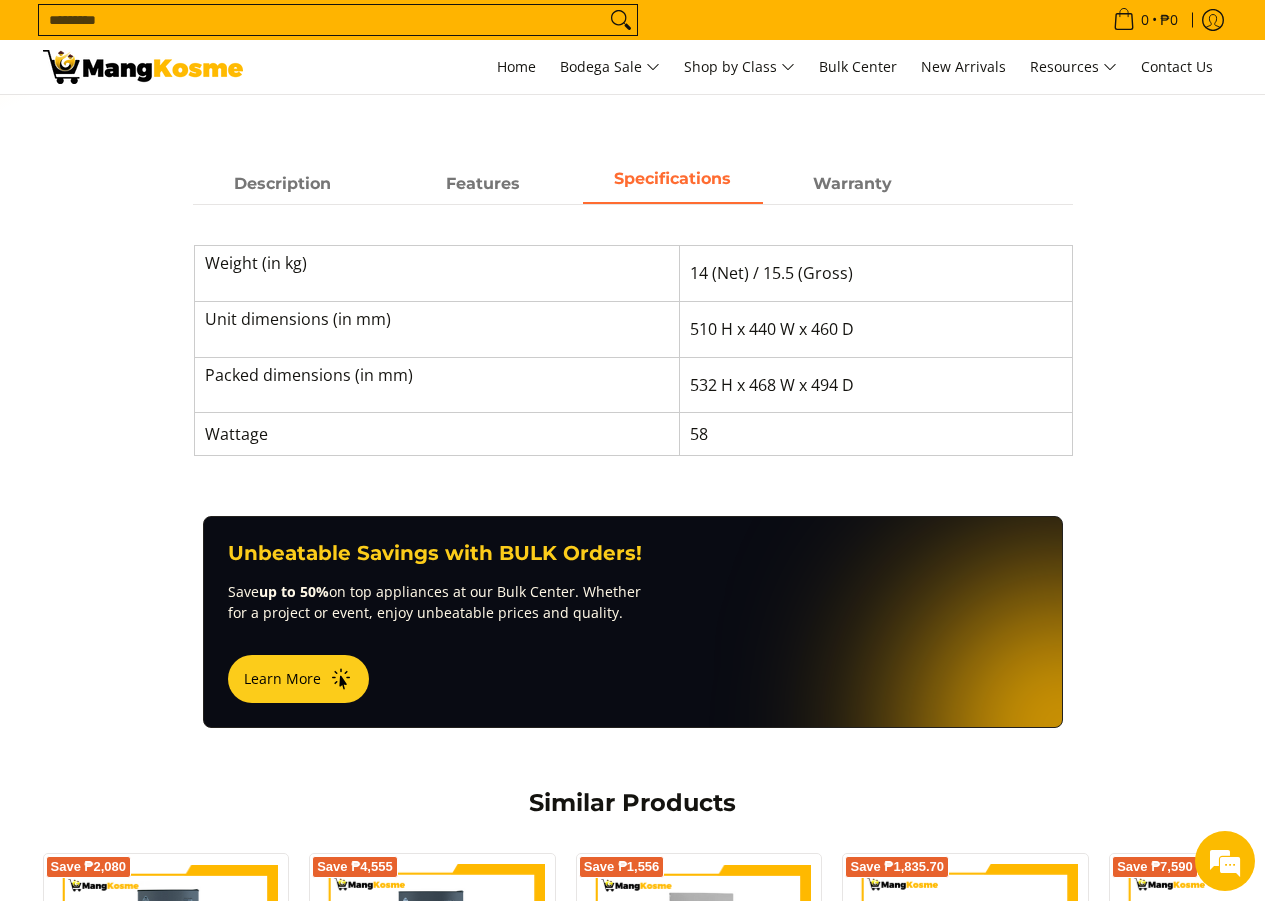 drag, startPoint x: 643, startPoint y: 428, endPoint x: 584, endPoint y: 455, distance: 64.884514 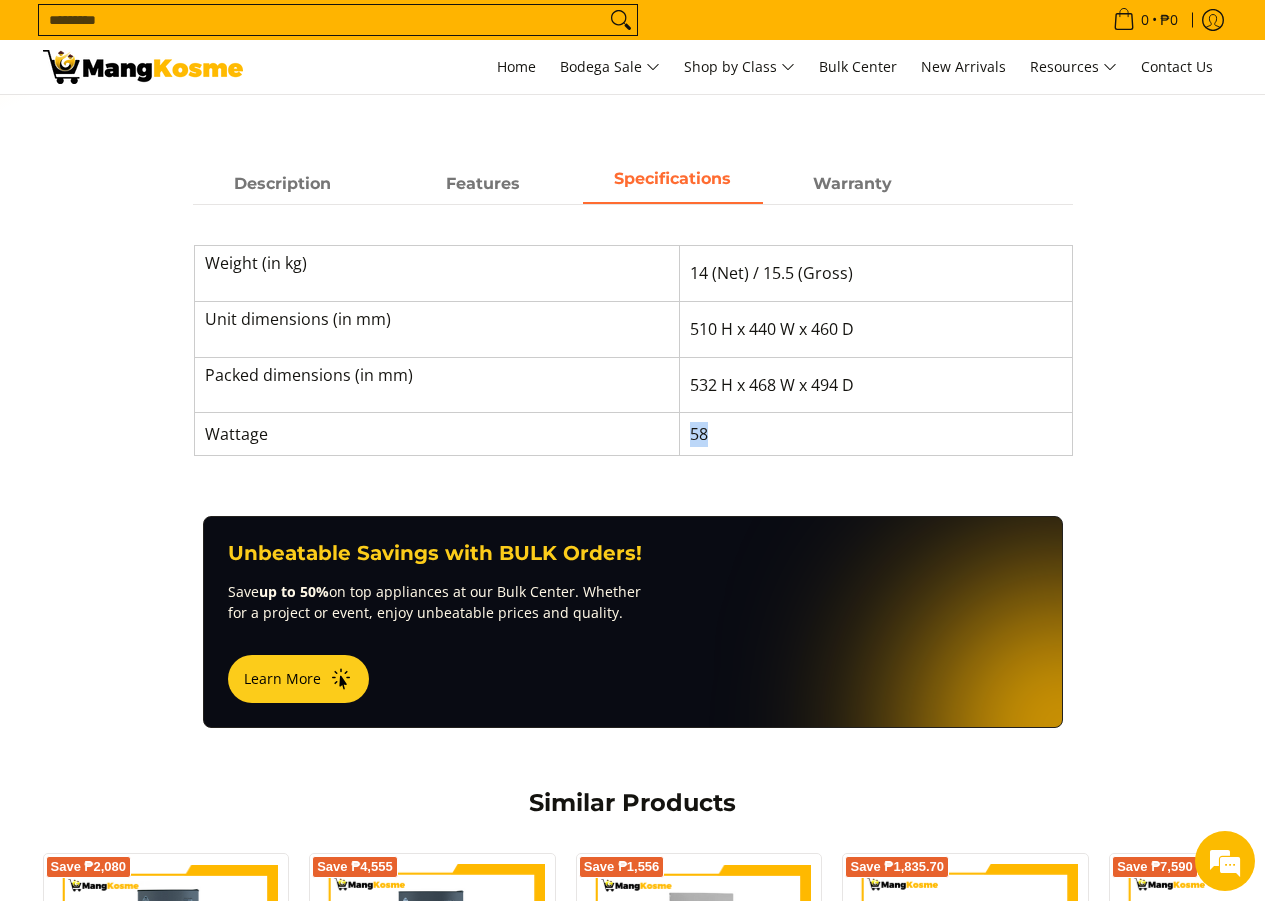 drag, startPoint x: 711, startPoint y: 442, endPoint x: 613, endPoint y: 443, distance: 98.005104 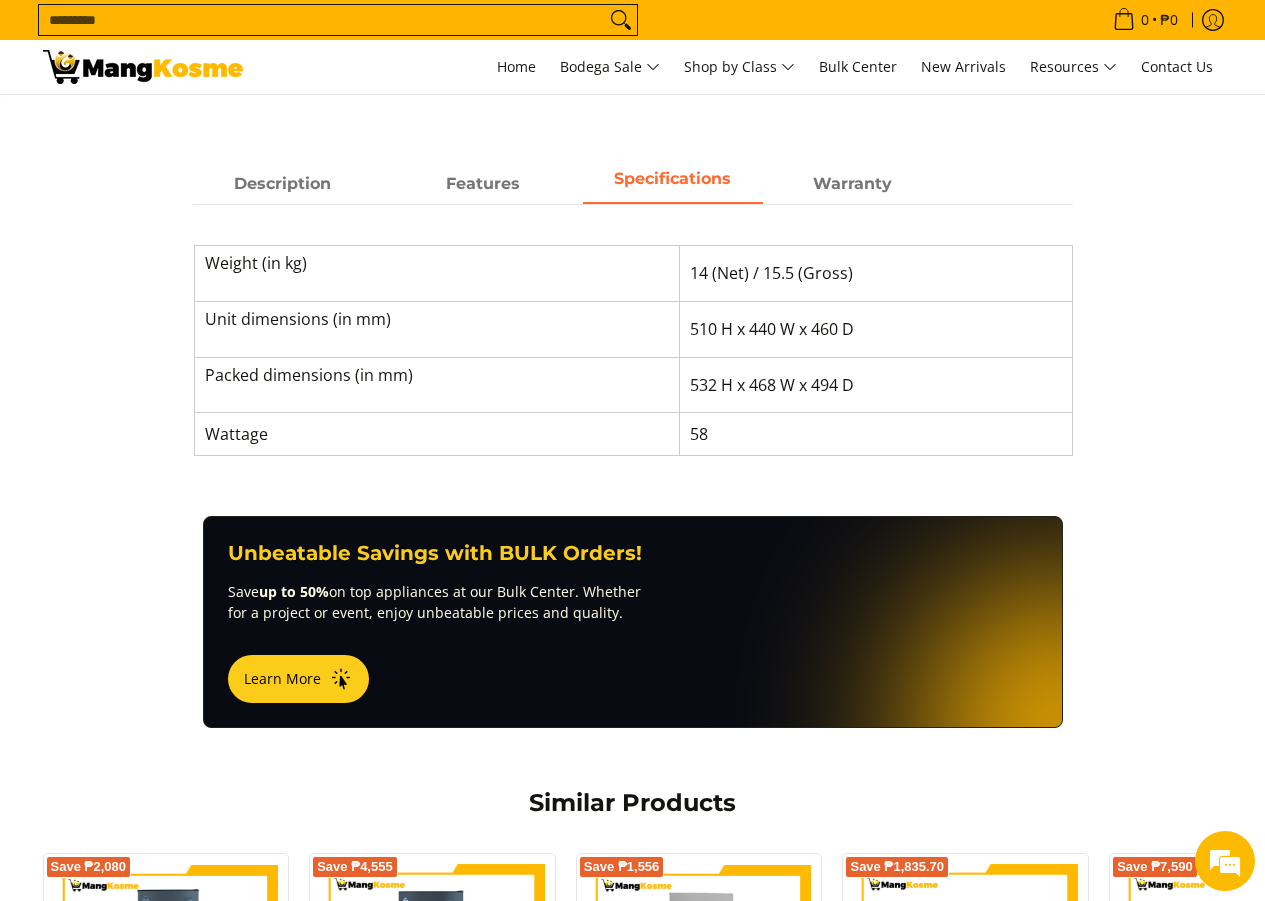 drag, startPoint x: 613, startPoint y: 443, endPoint x: 981, endPoint y: 212, distance: 434.49396 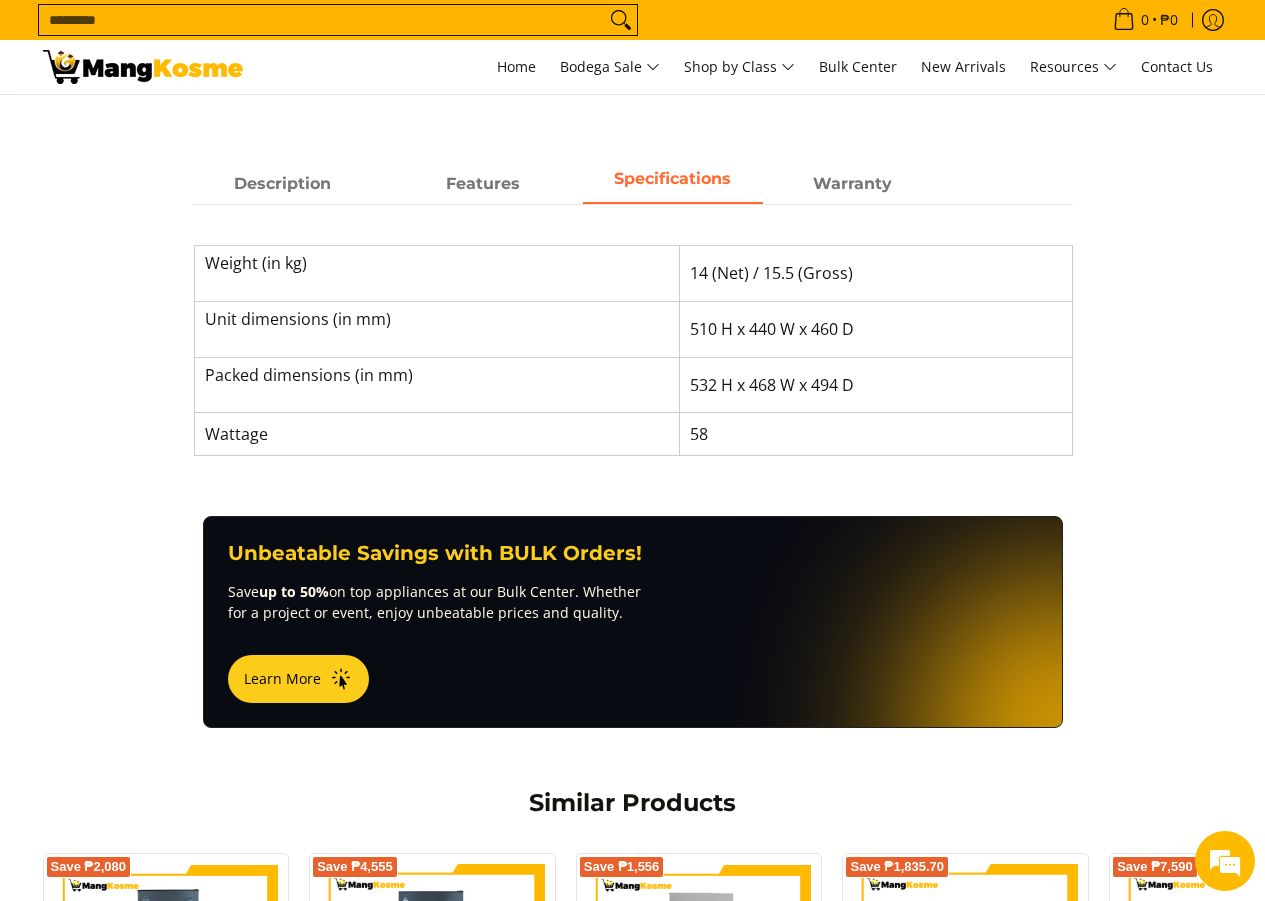 click on "Weight (in kg)
14 (Net) / 15.5 (Gross)
Unit dimensions (in mm)
510 H x 440 W x 460 D
Packed dimensions (in mm)
532 H x 468 W x 494 D
Wattage
58" at bounding box center (633, 340) 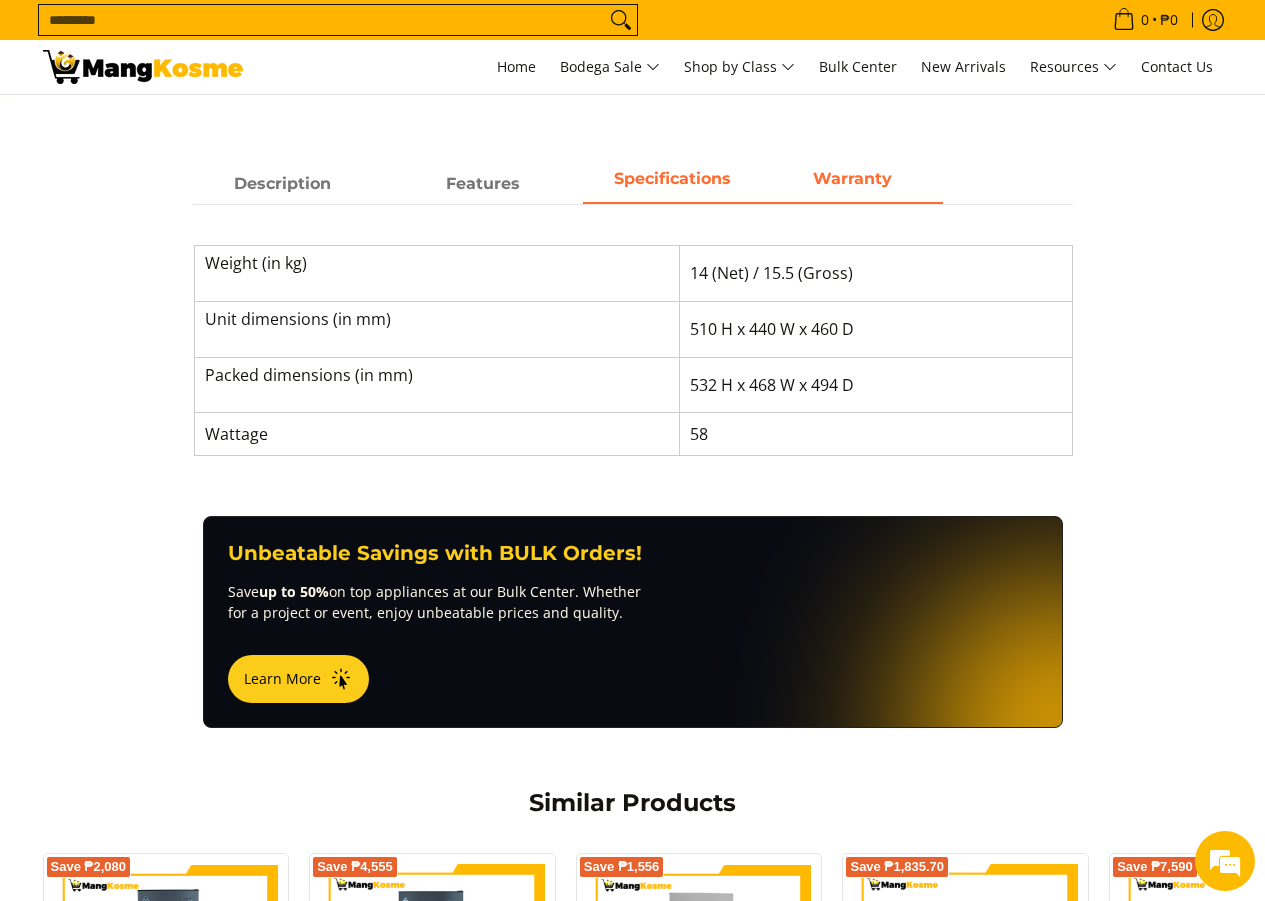 click on "Warranty" at bounding box center [852, 178] 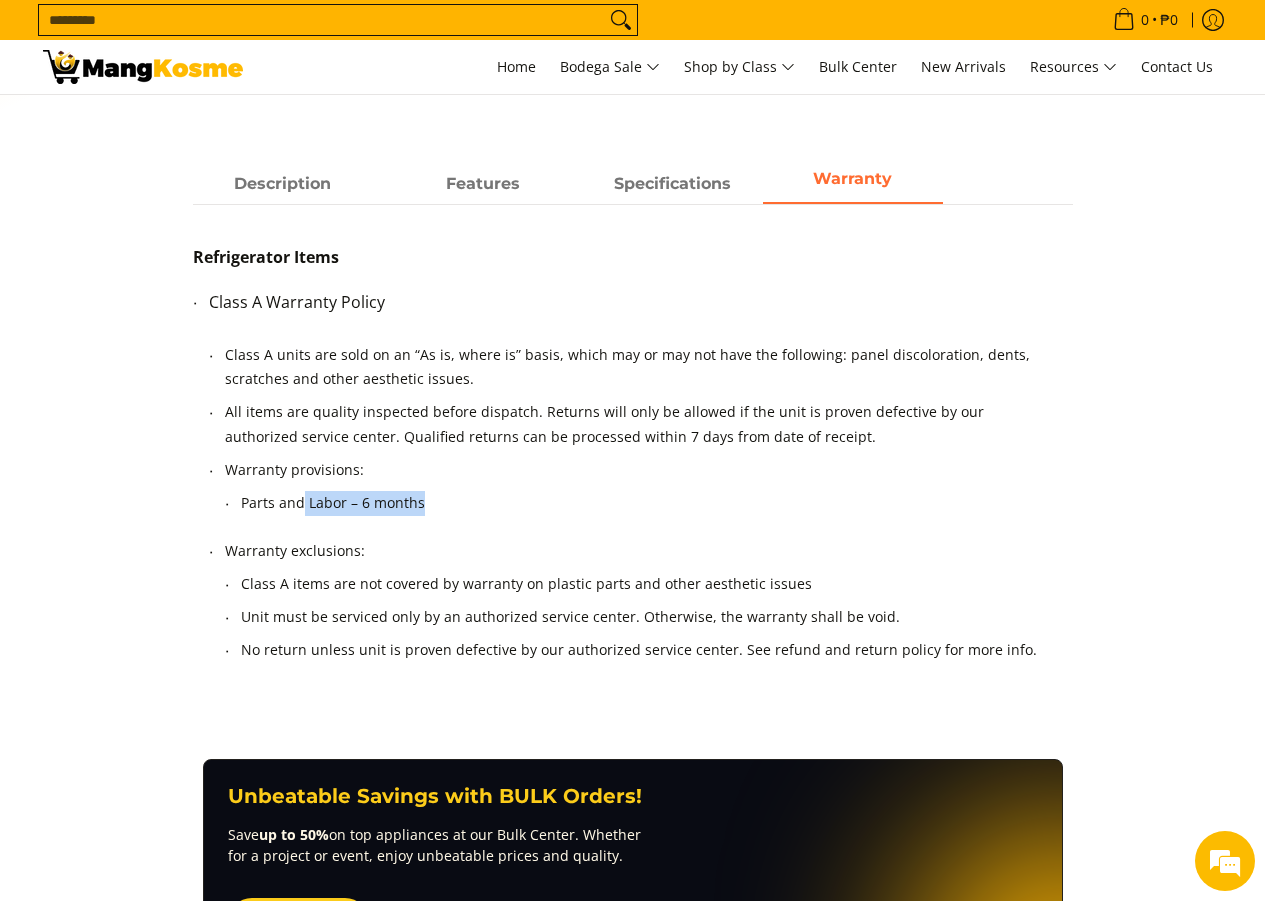 drag, startPoint x: 457, startPoint y: 517, endPoint x: 232, endPoint y: 522, distance: 225.05554 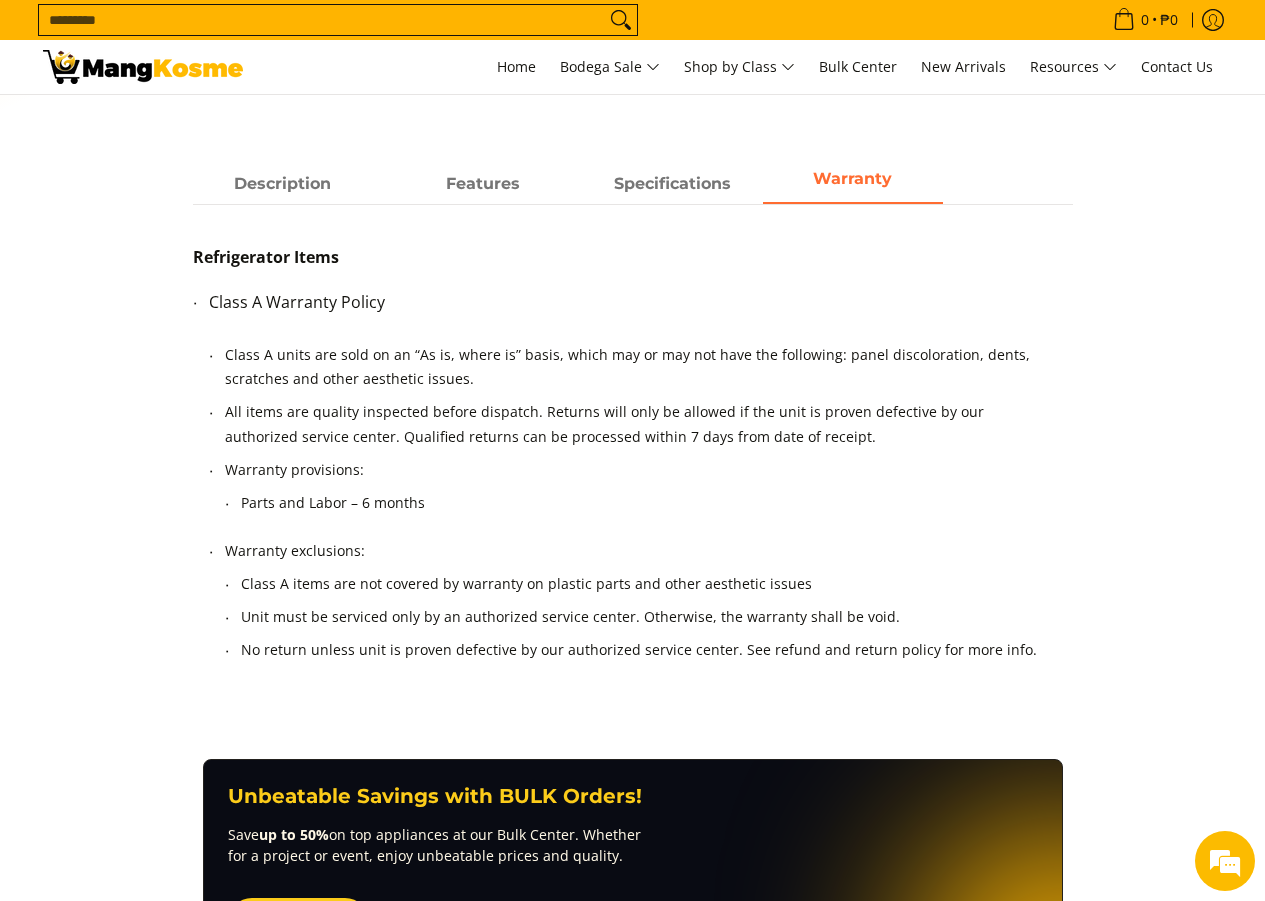 drag, startPoint x: 232, startPoint y: 522, endPoint x: 123, endPoint y: 421, distance: 148.60013 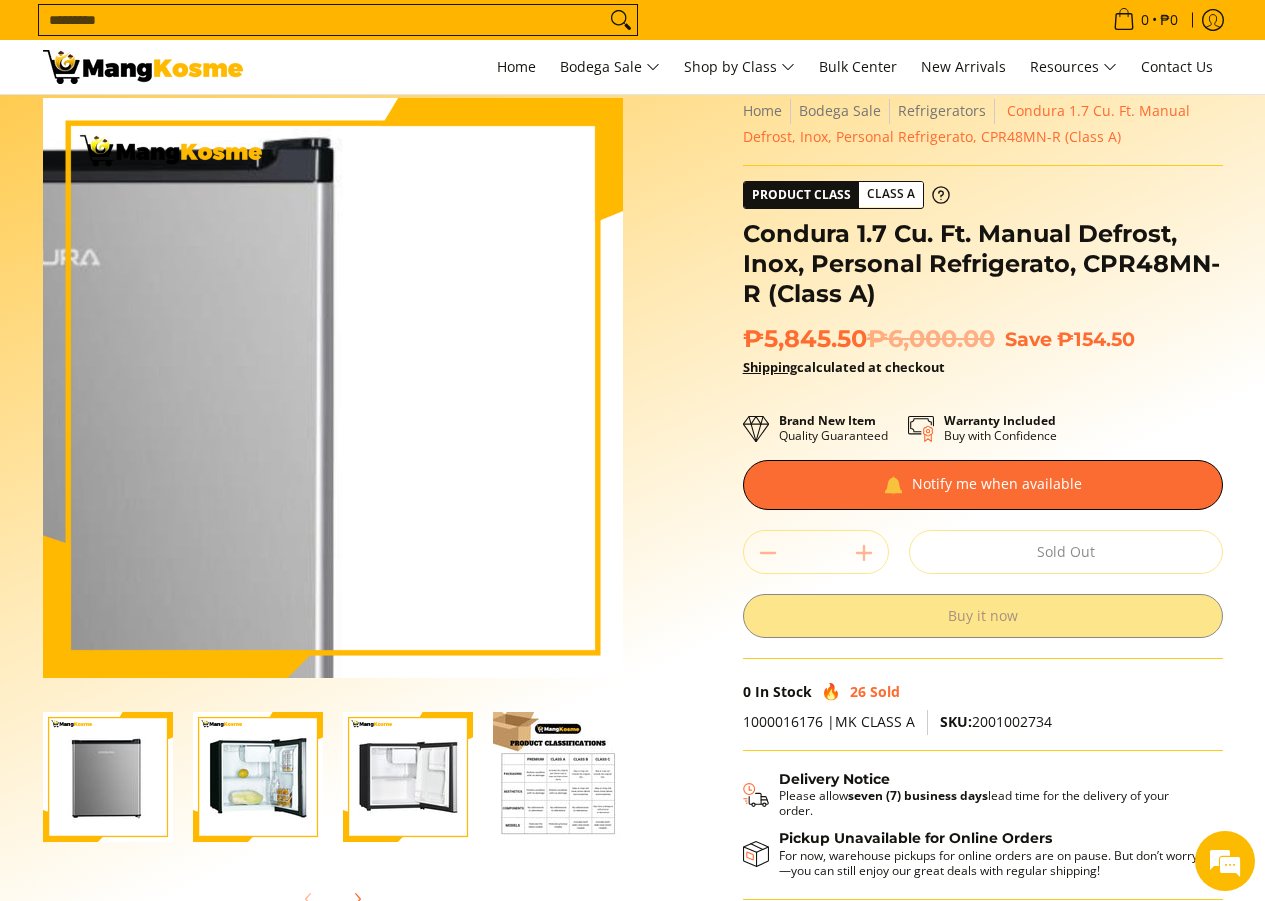 scroll, scrollTop: 0, scrollLeft: 0, axis: both 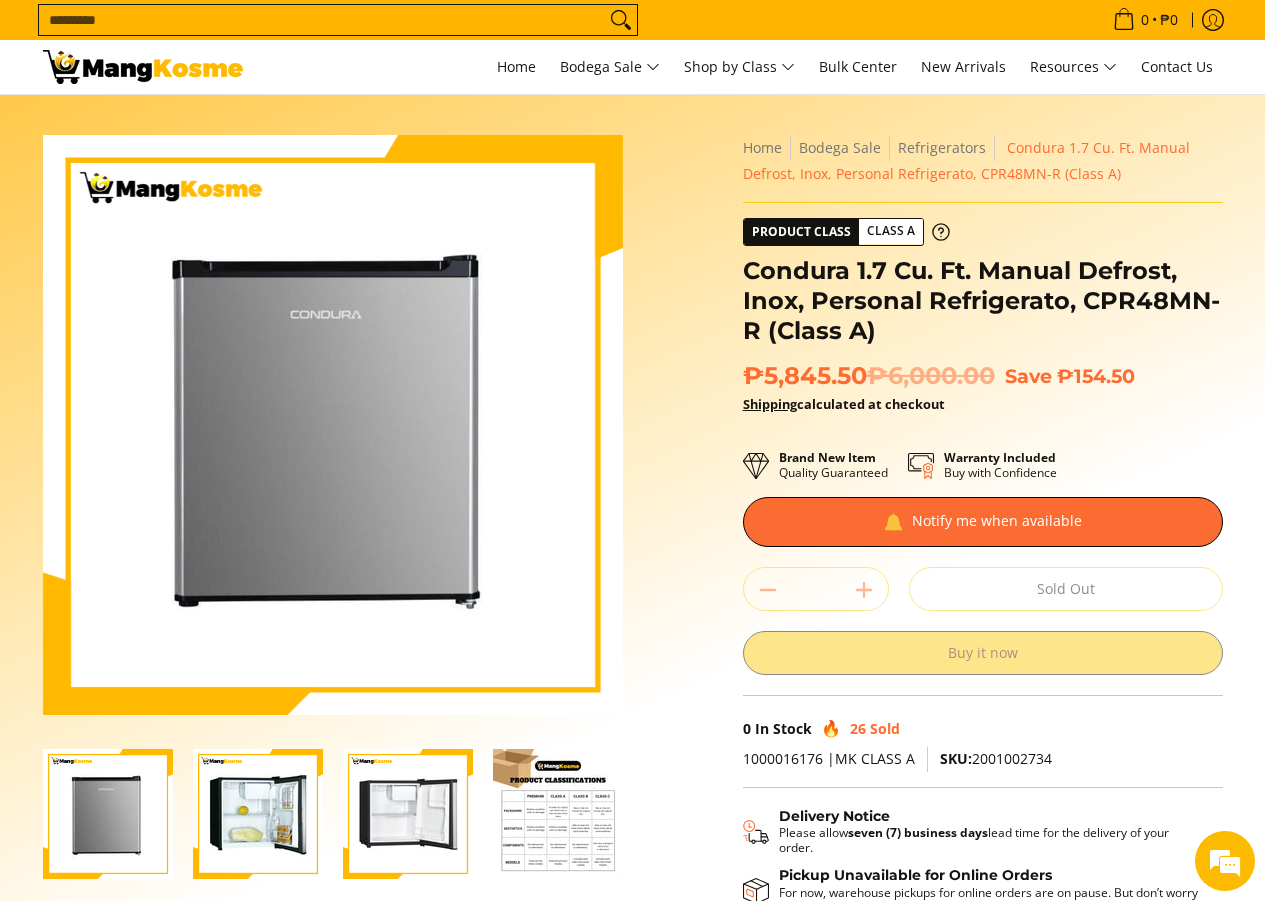 click at bounding box center [143, 67] 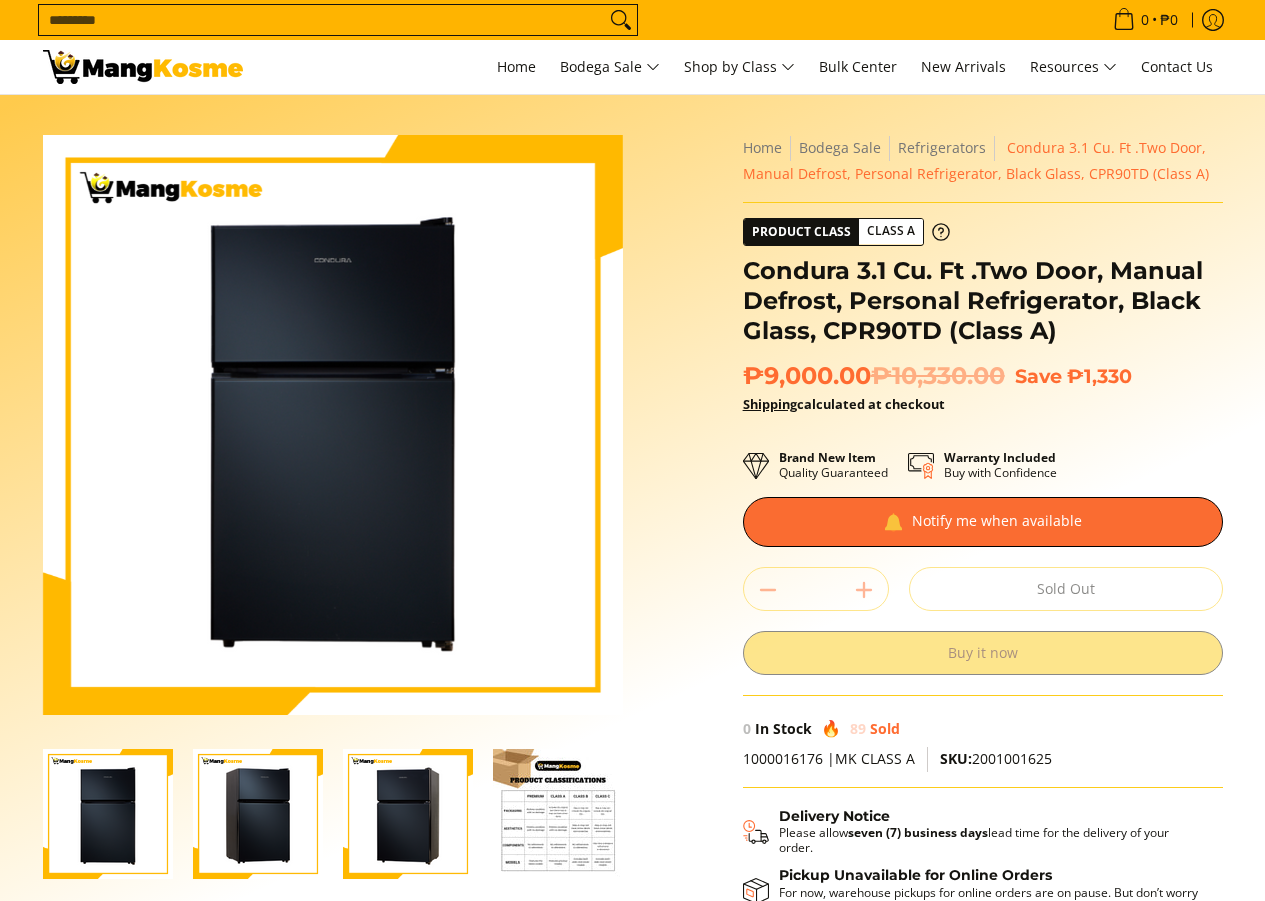 scroll, scrollTop: 0, scrollLeft: 0, axis: both 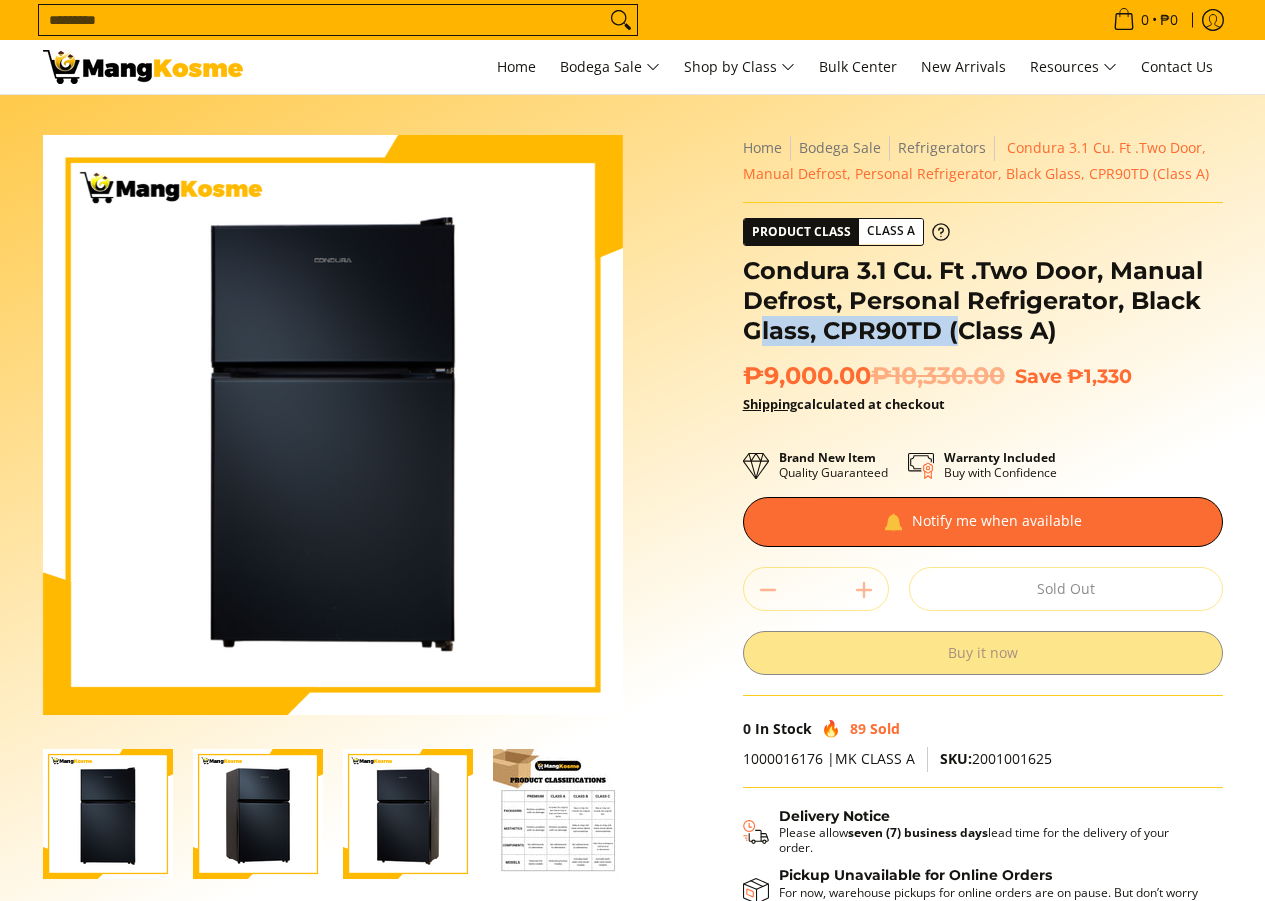 drag, startPoint x: 756, startPoint y: 332, endPoint x: 953, endPoint y: 326, distance: 197.09135 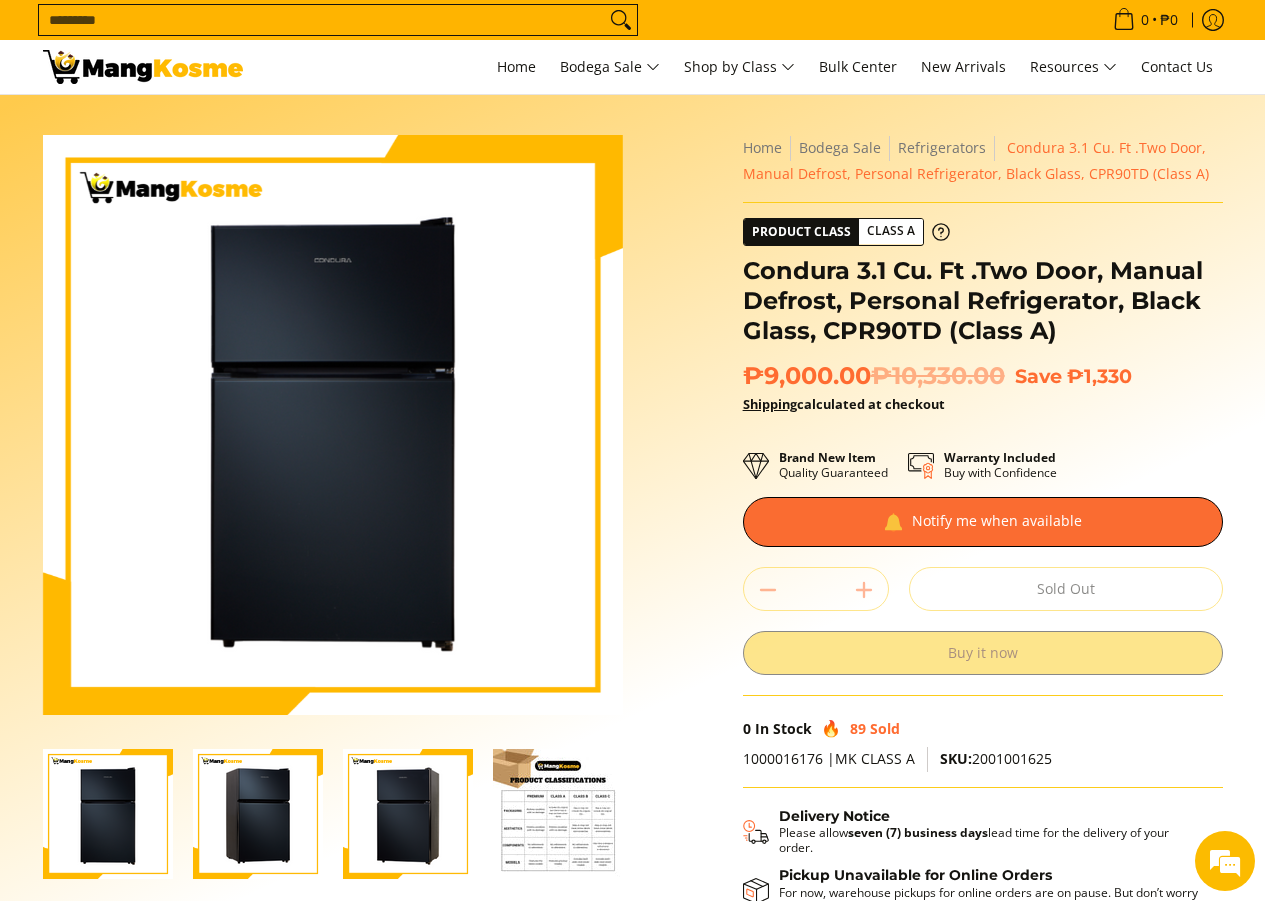 click on "₱9,000.00  ₱10,330.00" at bounding box center (874, 376) 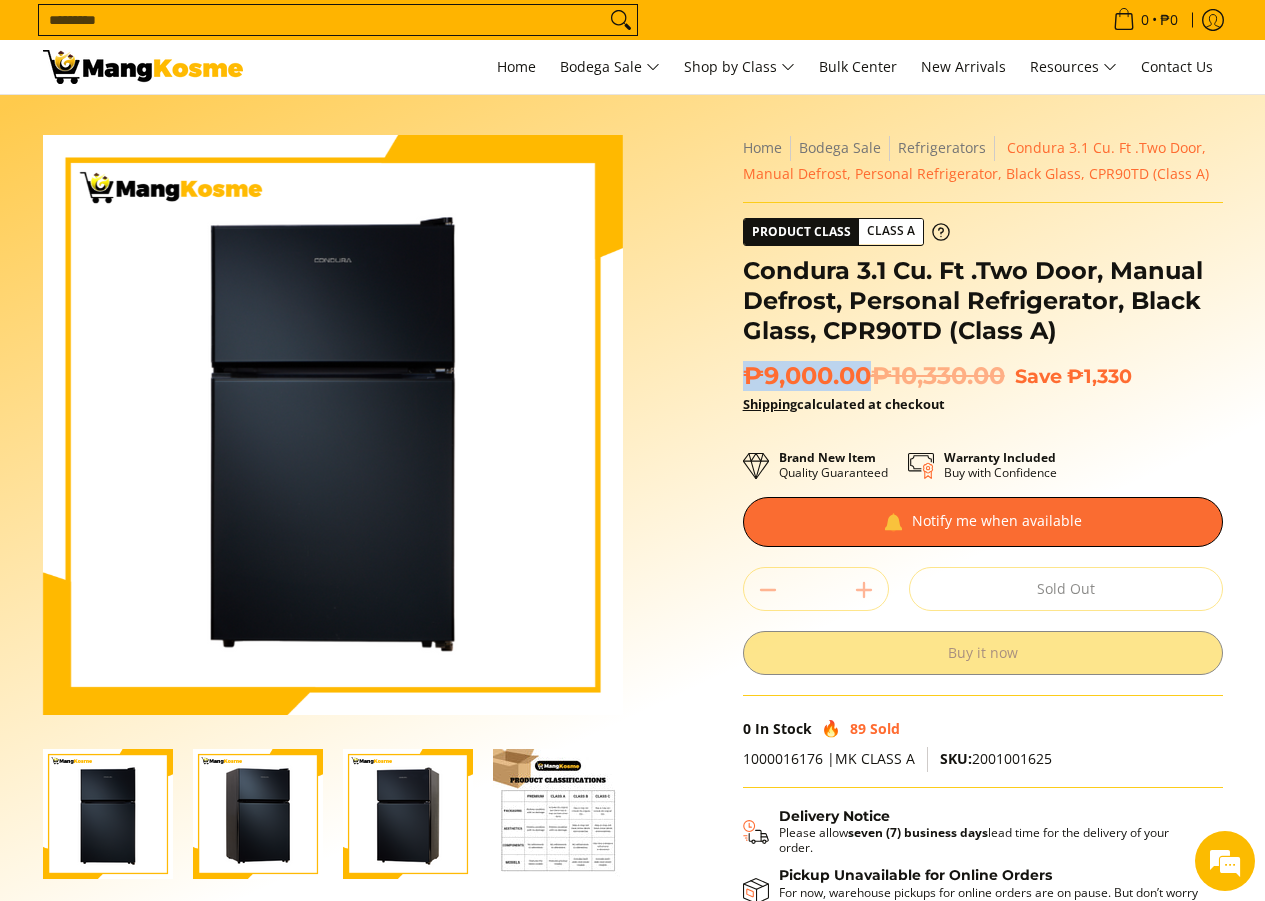 drag, startPoint x: 745, startPoint y: 377, endPoint x: 869, endPoint y: 377, distance: 124 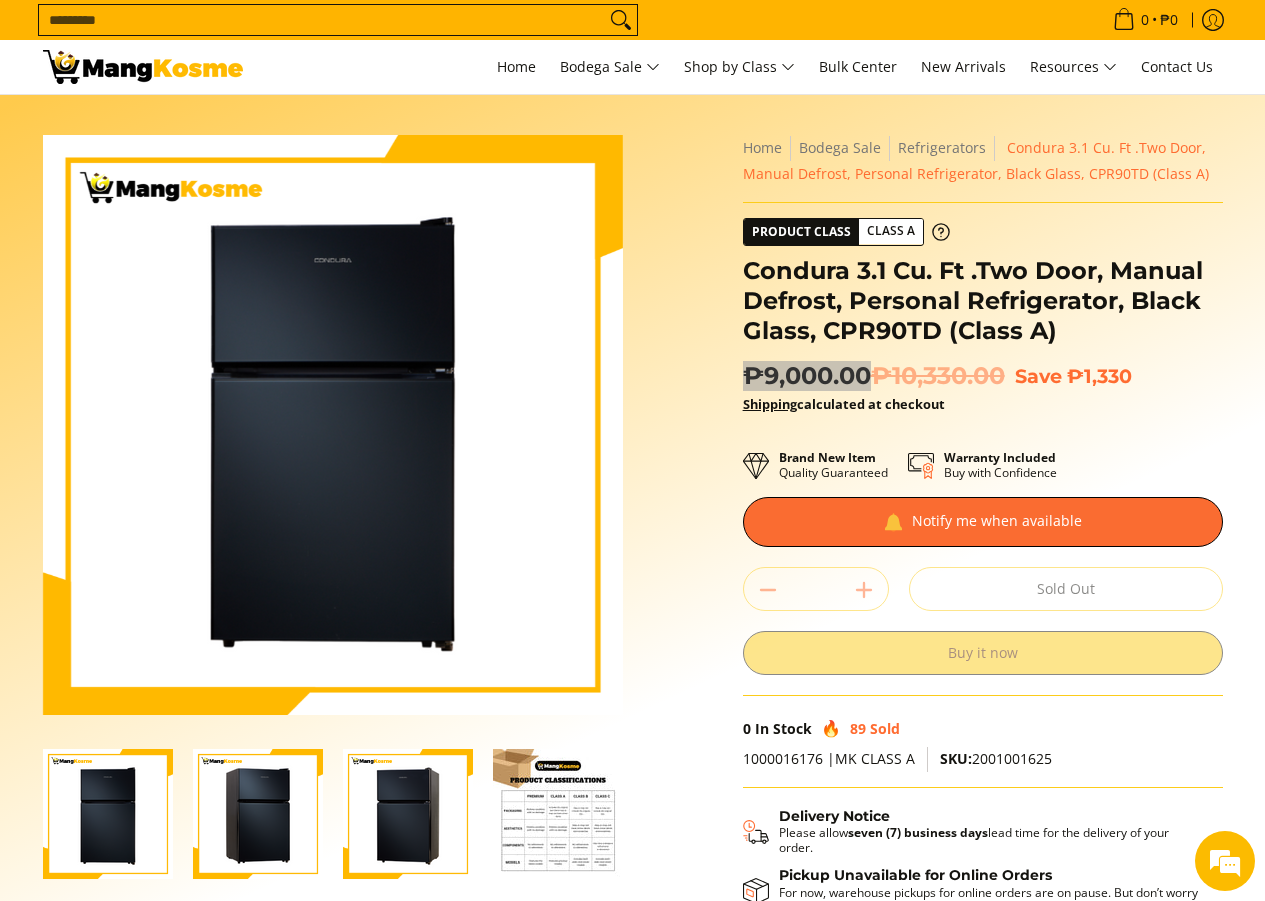 scroll, scrollTop: 0, scrollLeft: 0, axis: both 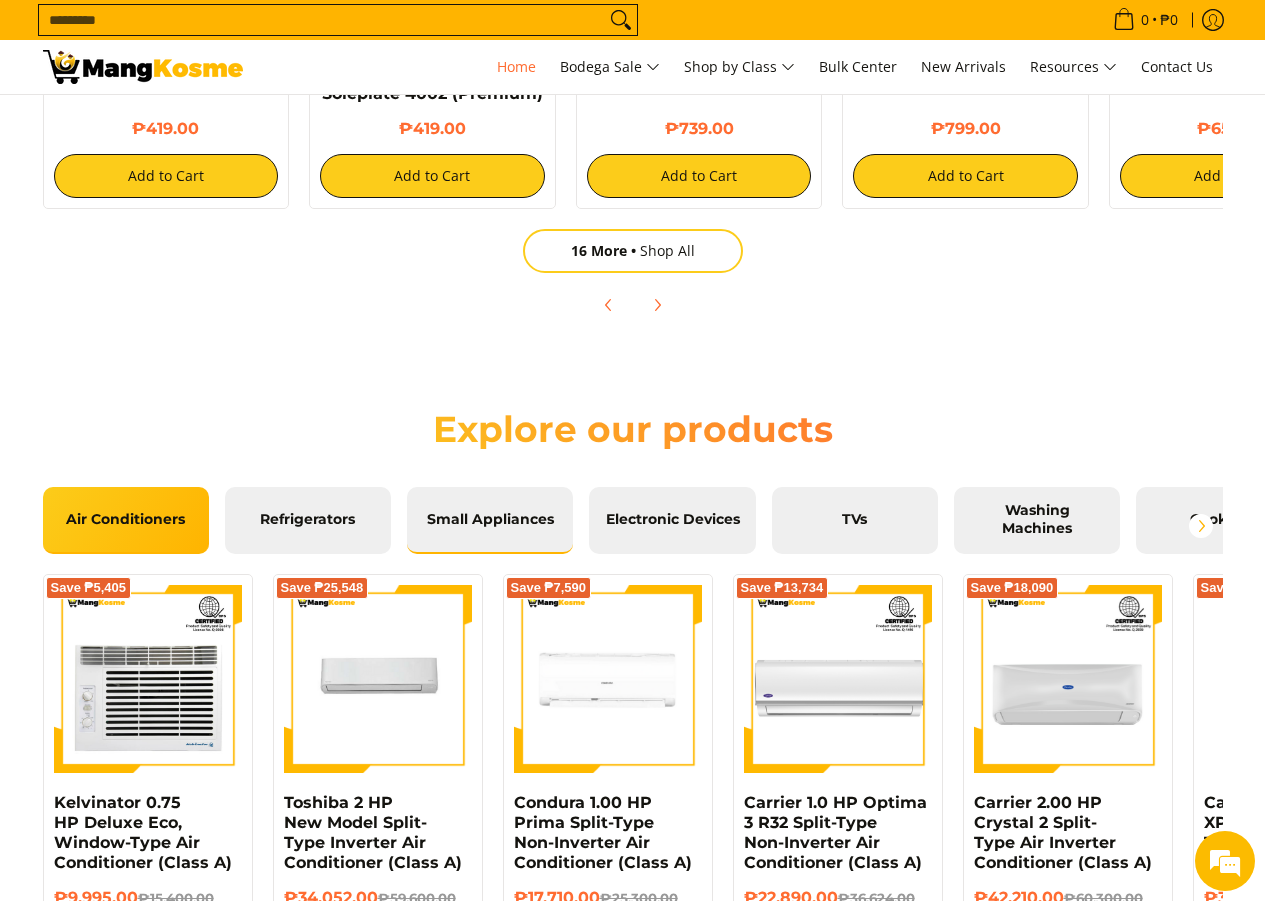 click on "Small Appliances" at bounding box center (490, 520) 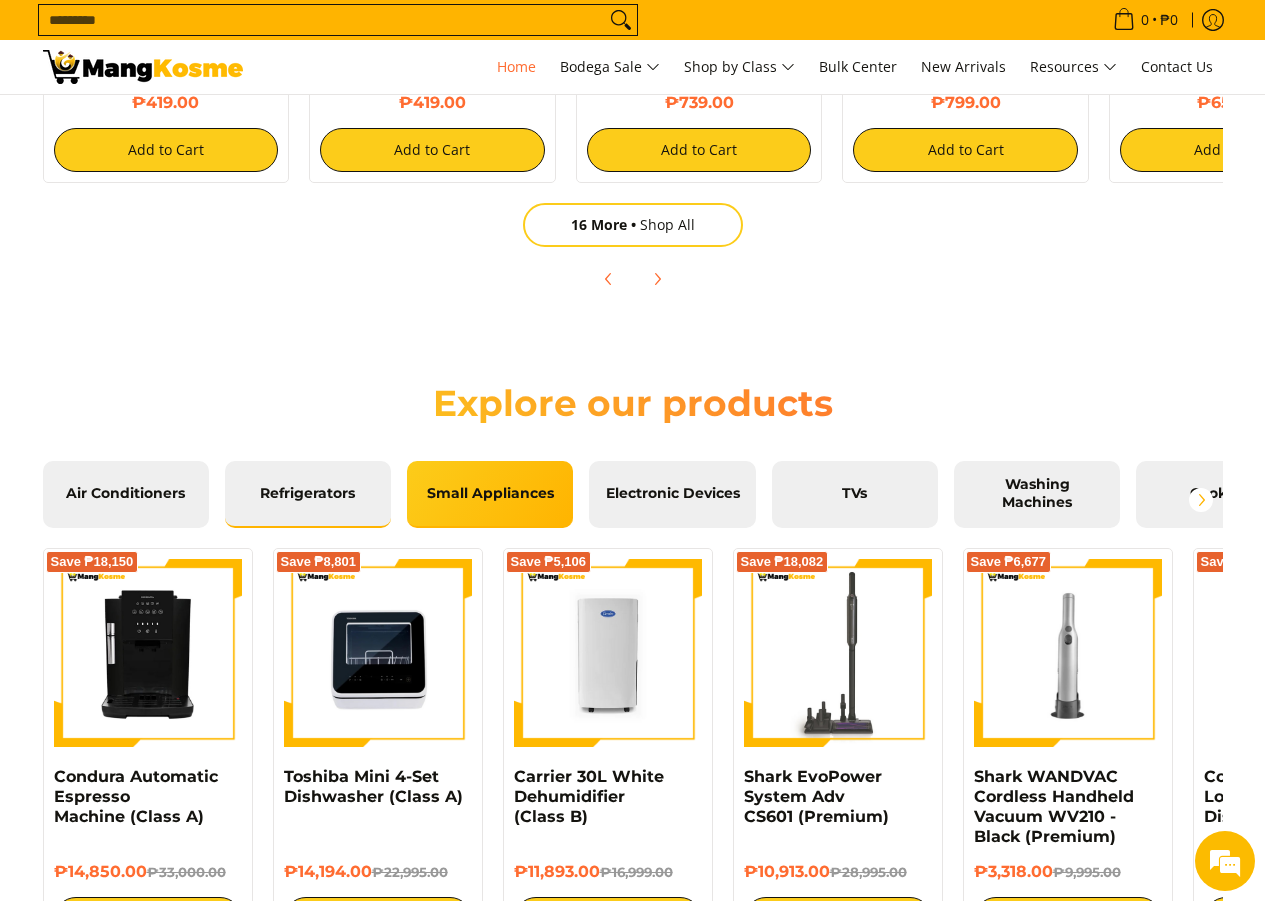 scroll, scrollTop: 1967, scrollLeft: 0, axis: vertical 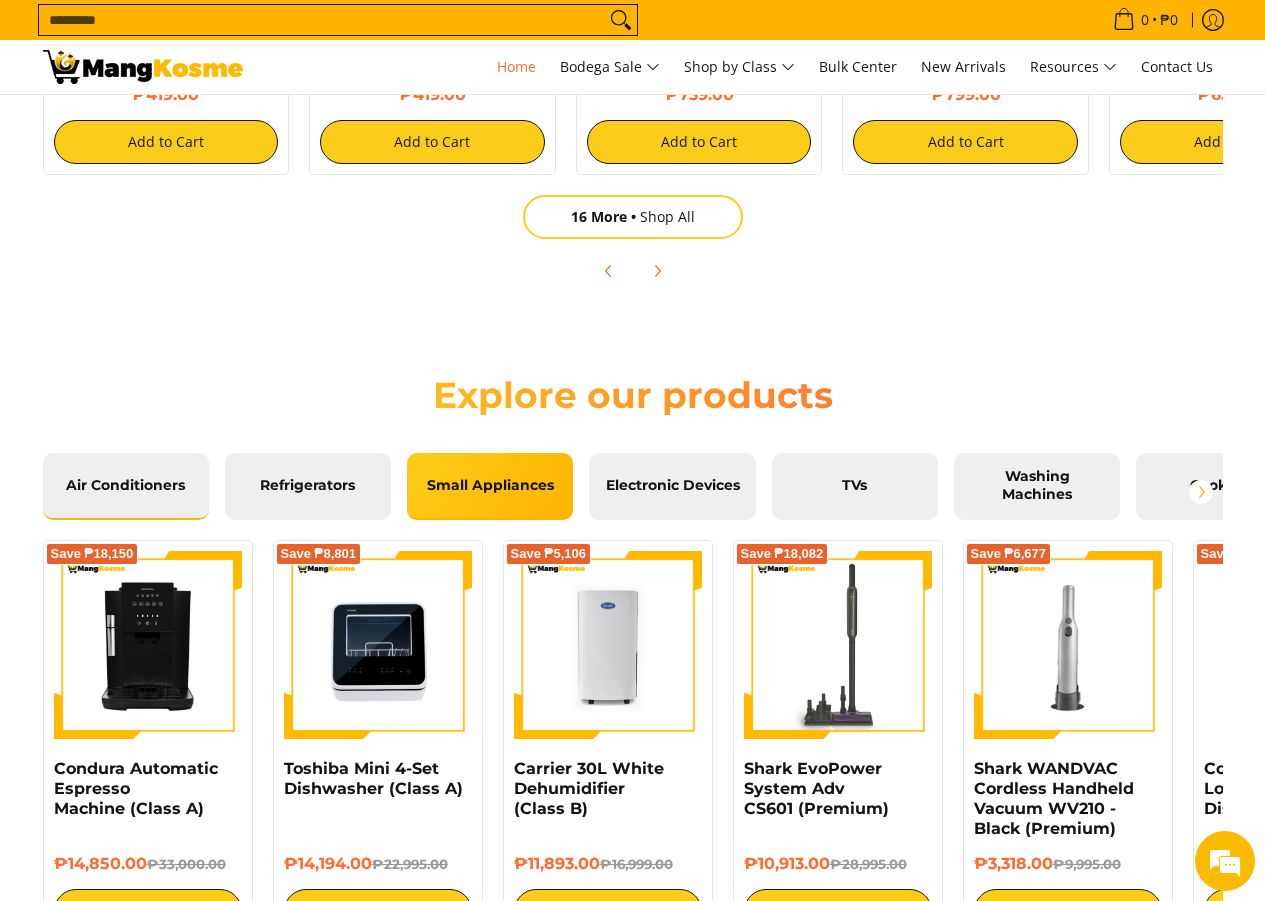 click on "Air Conditioners" at bounding box center (126, 486) 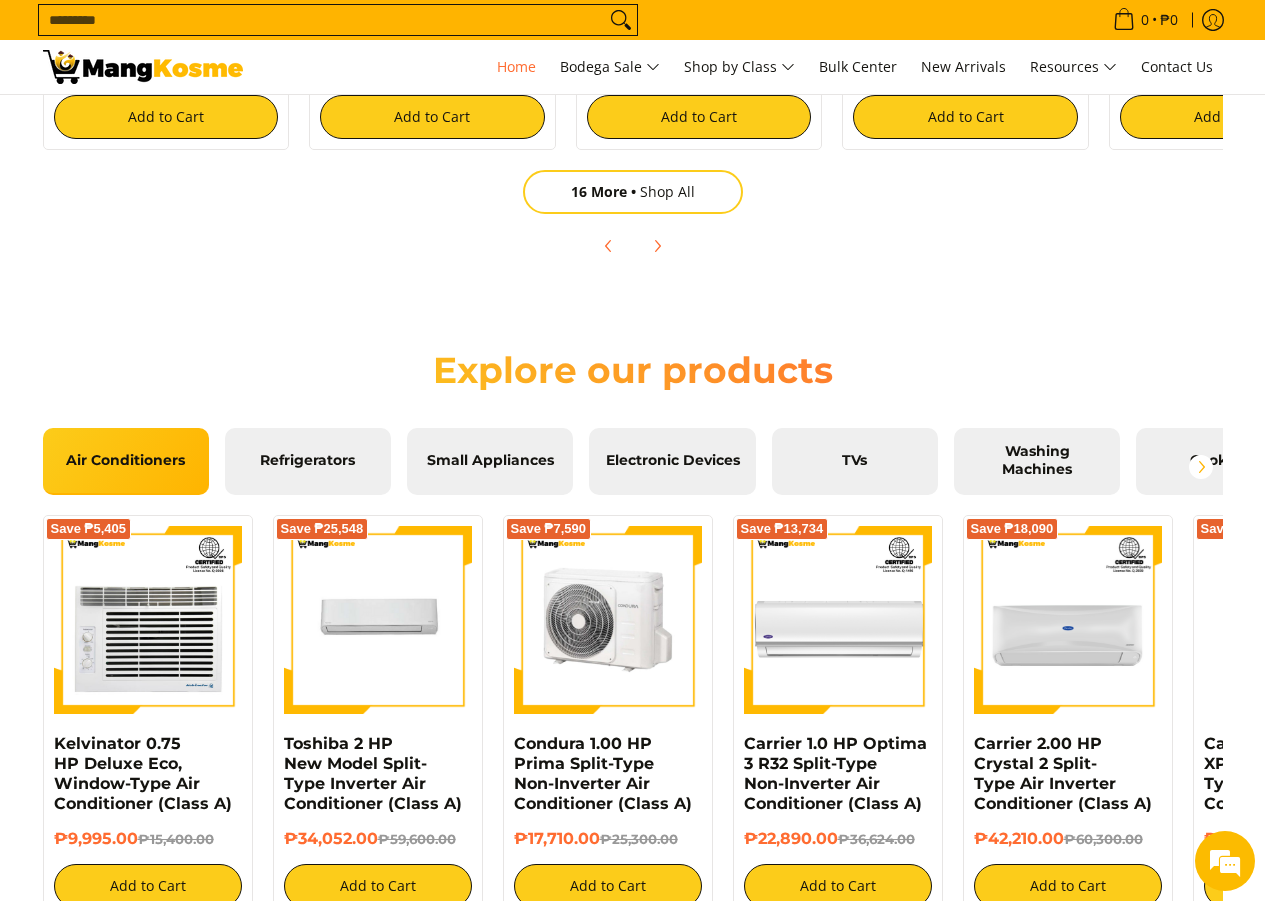 scroll, scrollTop: 2000, scrollLeft: 0, axis: vertical 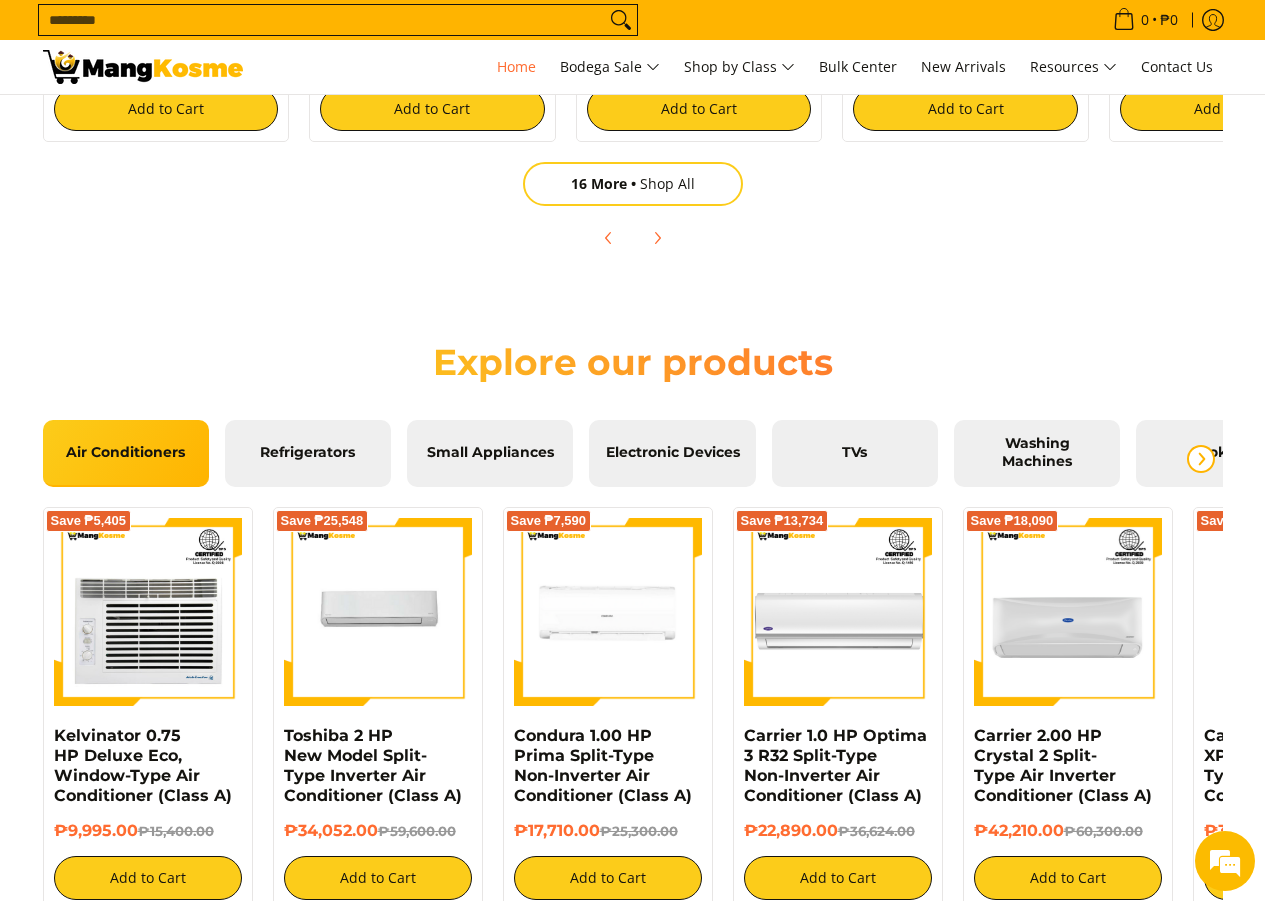 click 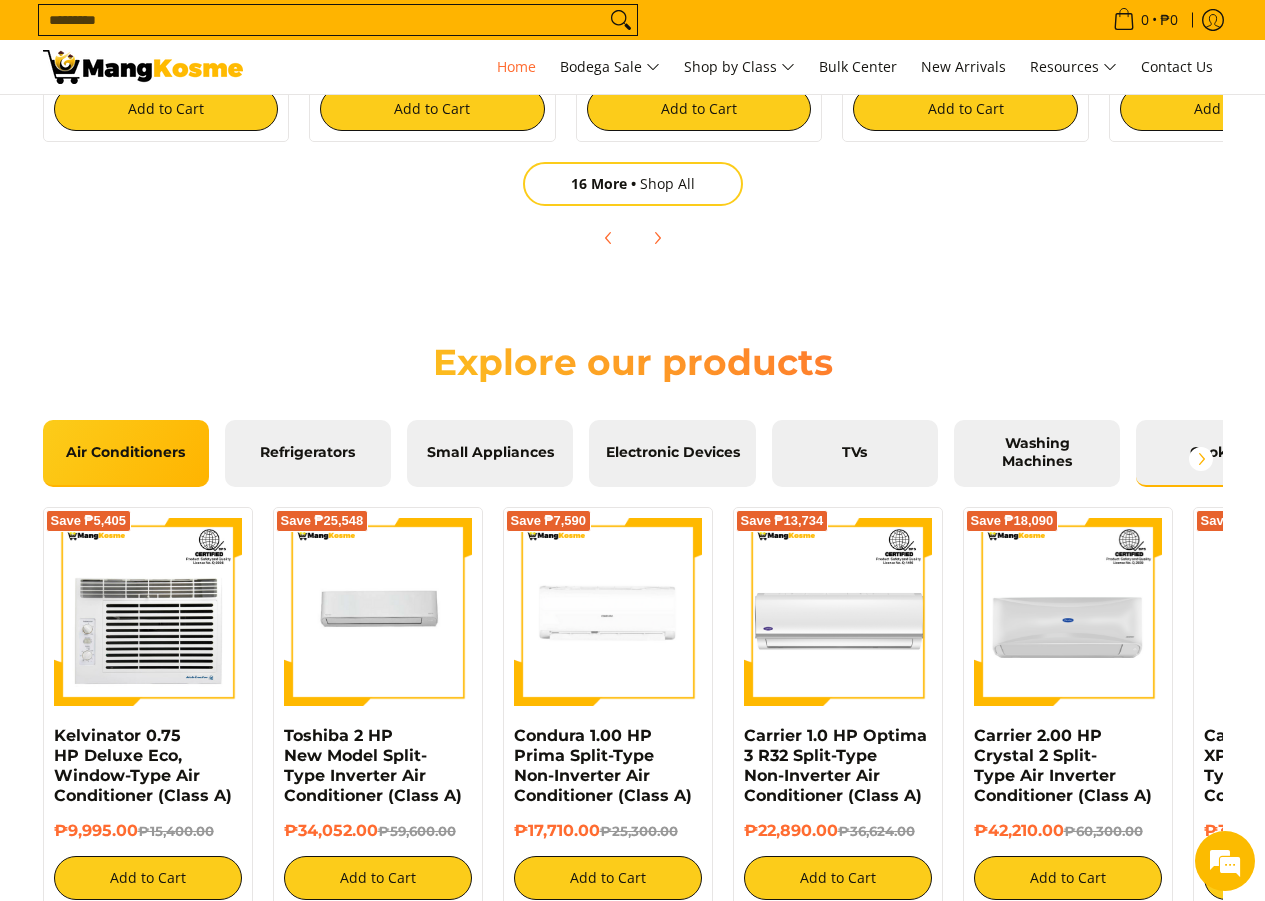 scroll, scrollTop: 0, scrollLeft: 80, axis: horizontal 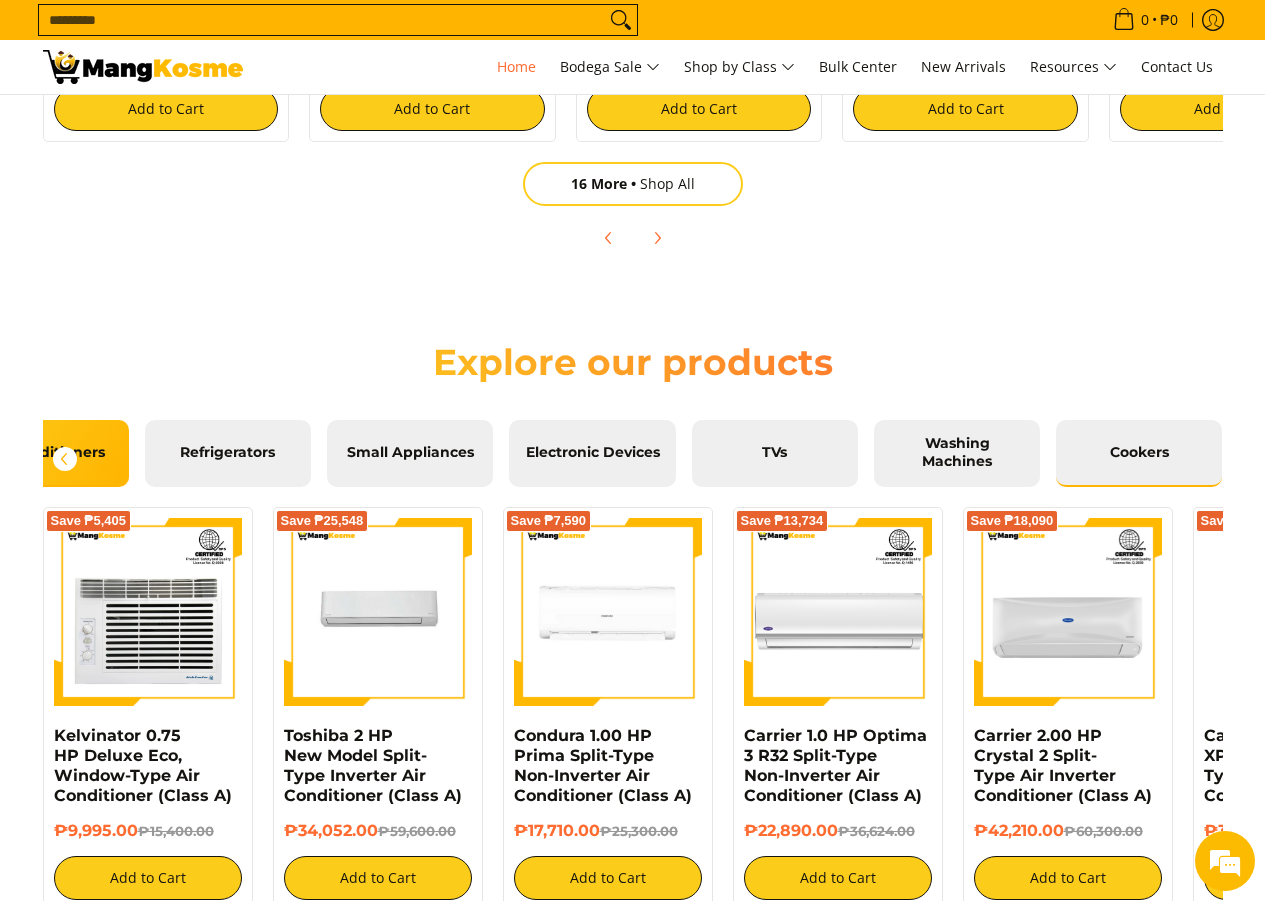 click on "Cookers" at bounding box center [1139, 453] 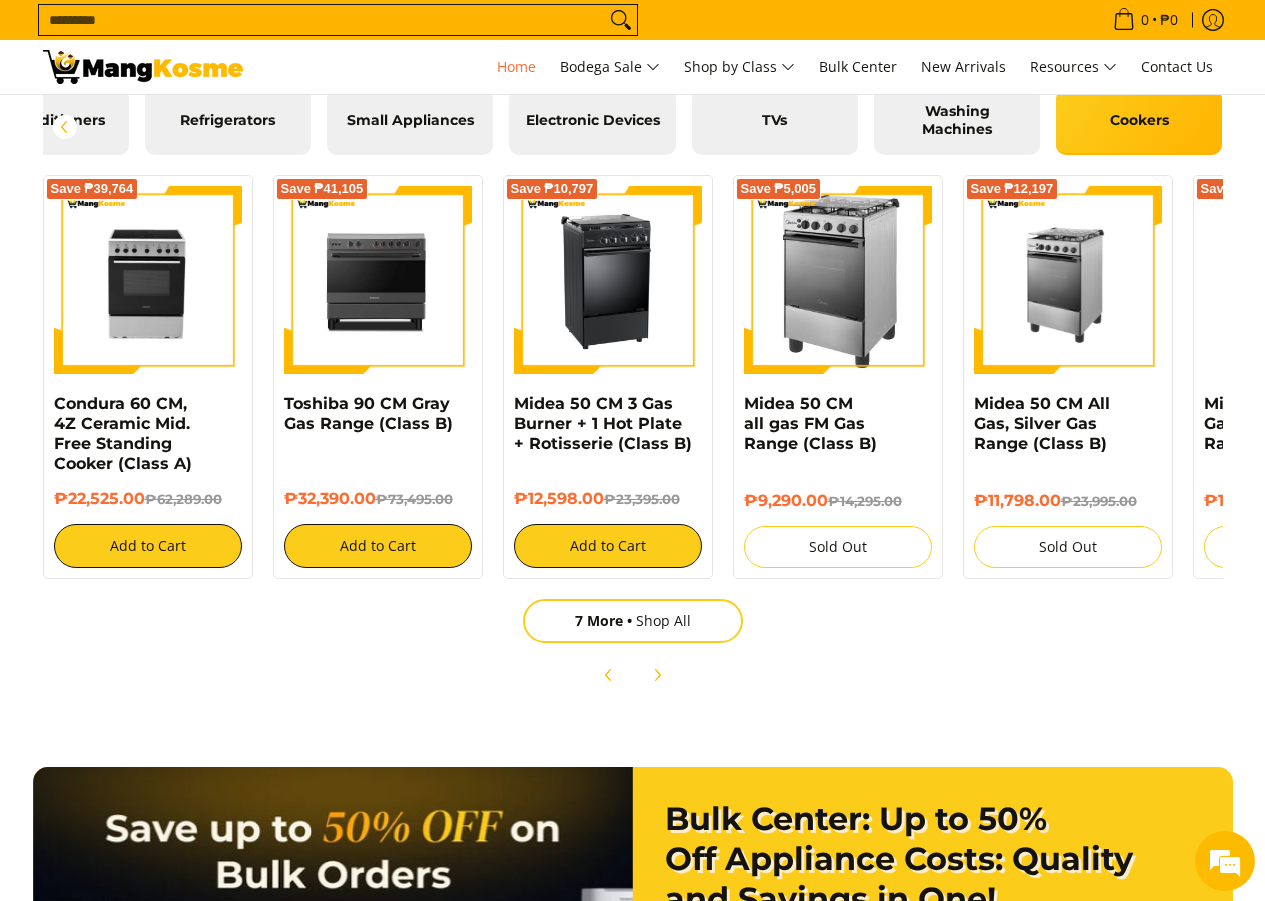 scroll, scrollTop: 2333, scrollLeft: 0, axis: vertical 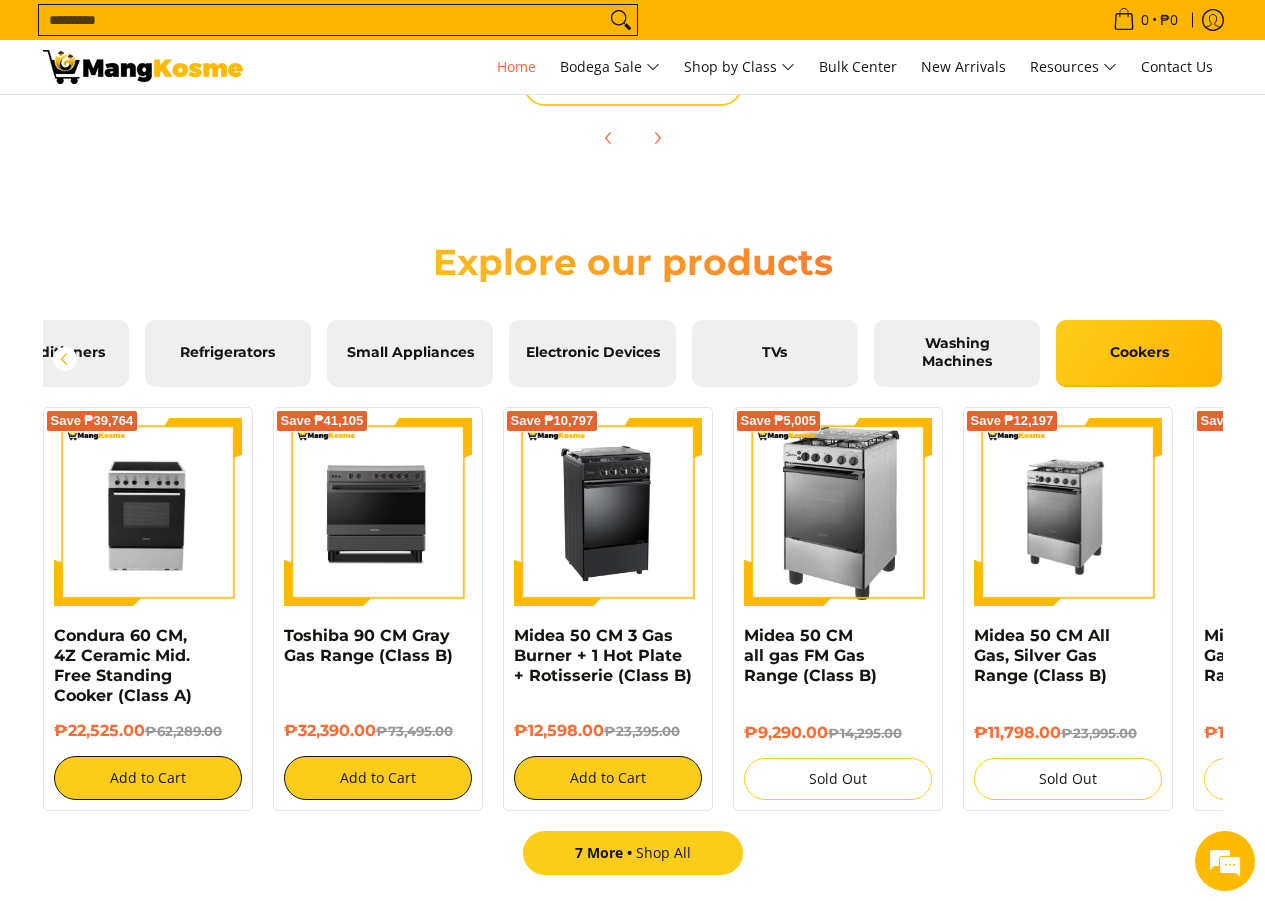 click on "7 More Shop All" at bounding box center [633, 853] 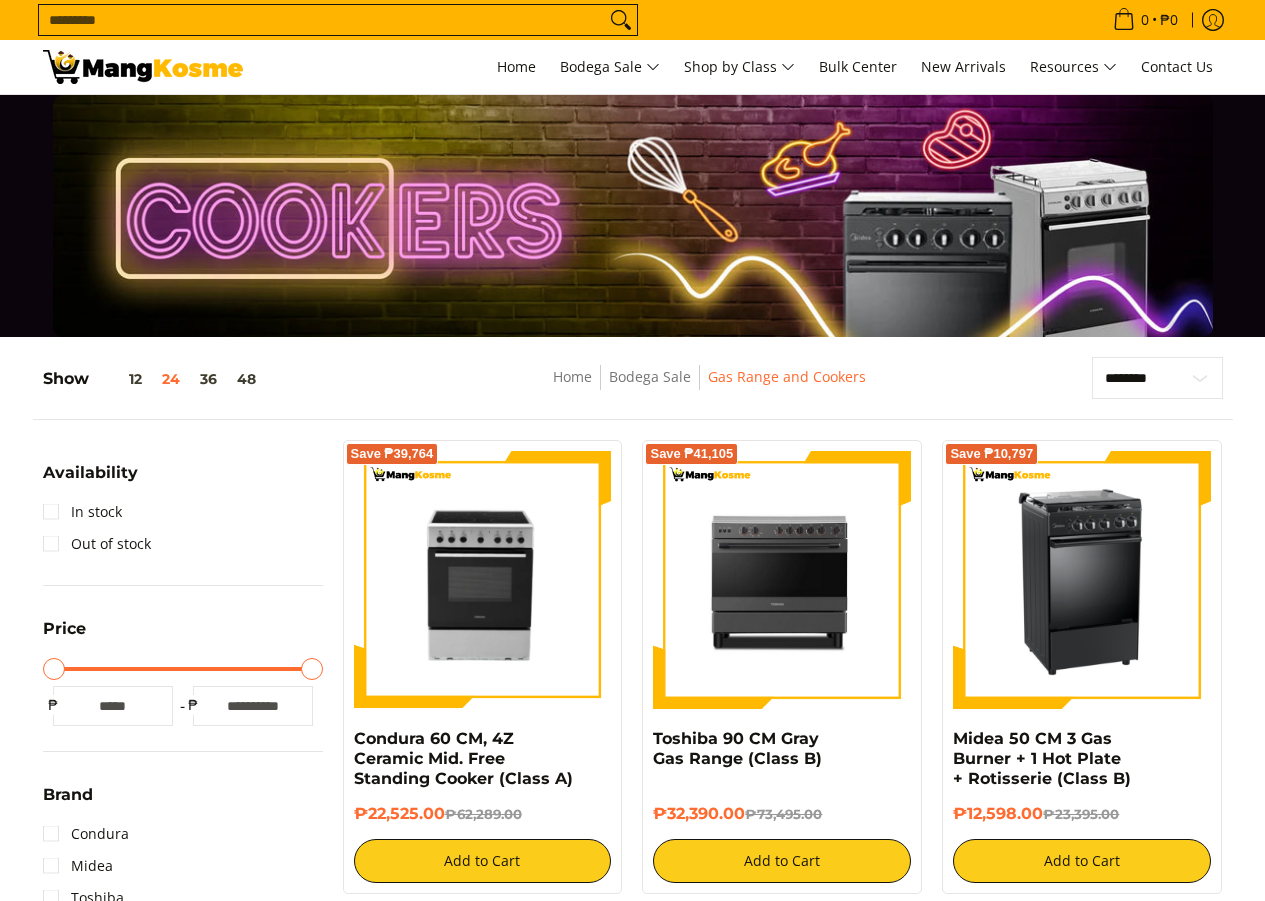scroll, scrollTop: 476, scrollLeft: 0, axis: vertical 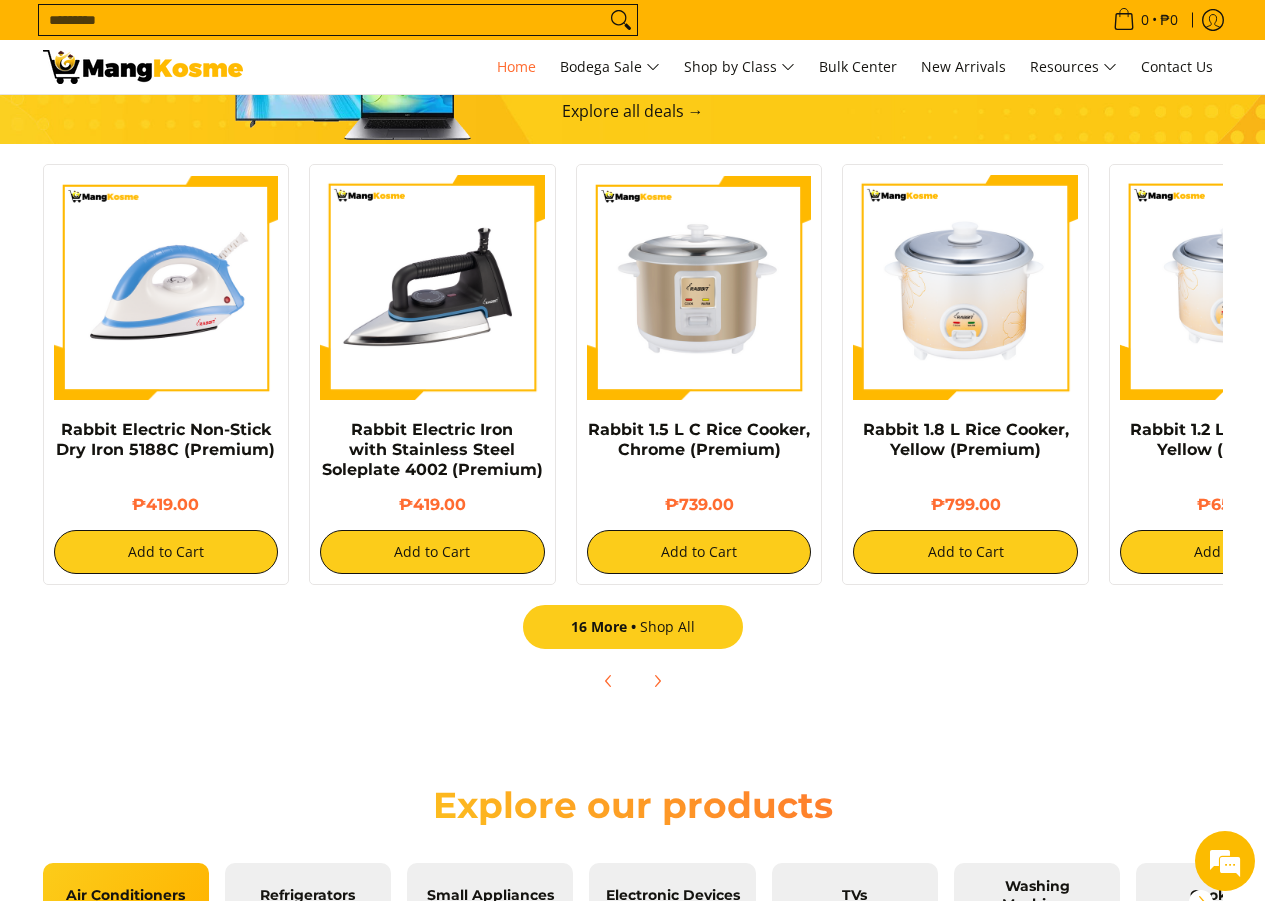 click on "16 More Shop All" at bounding box center [633, 627] 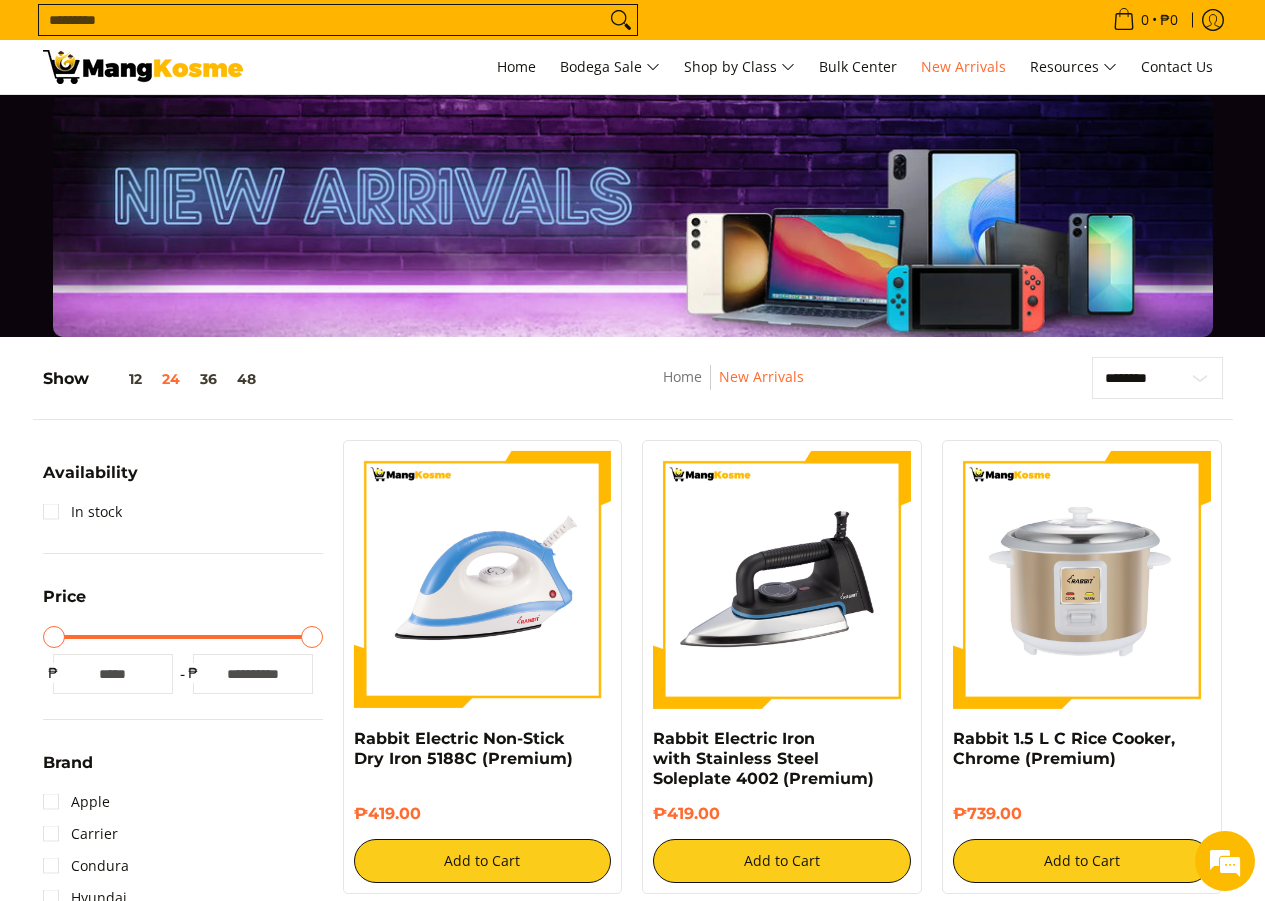 scroll, scrollTop: 527, scrollLeft: 0, axis: vertical 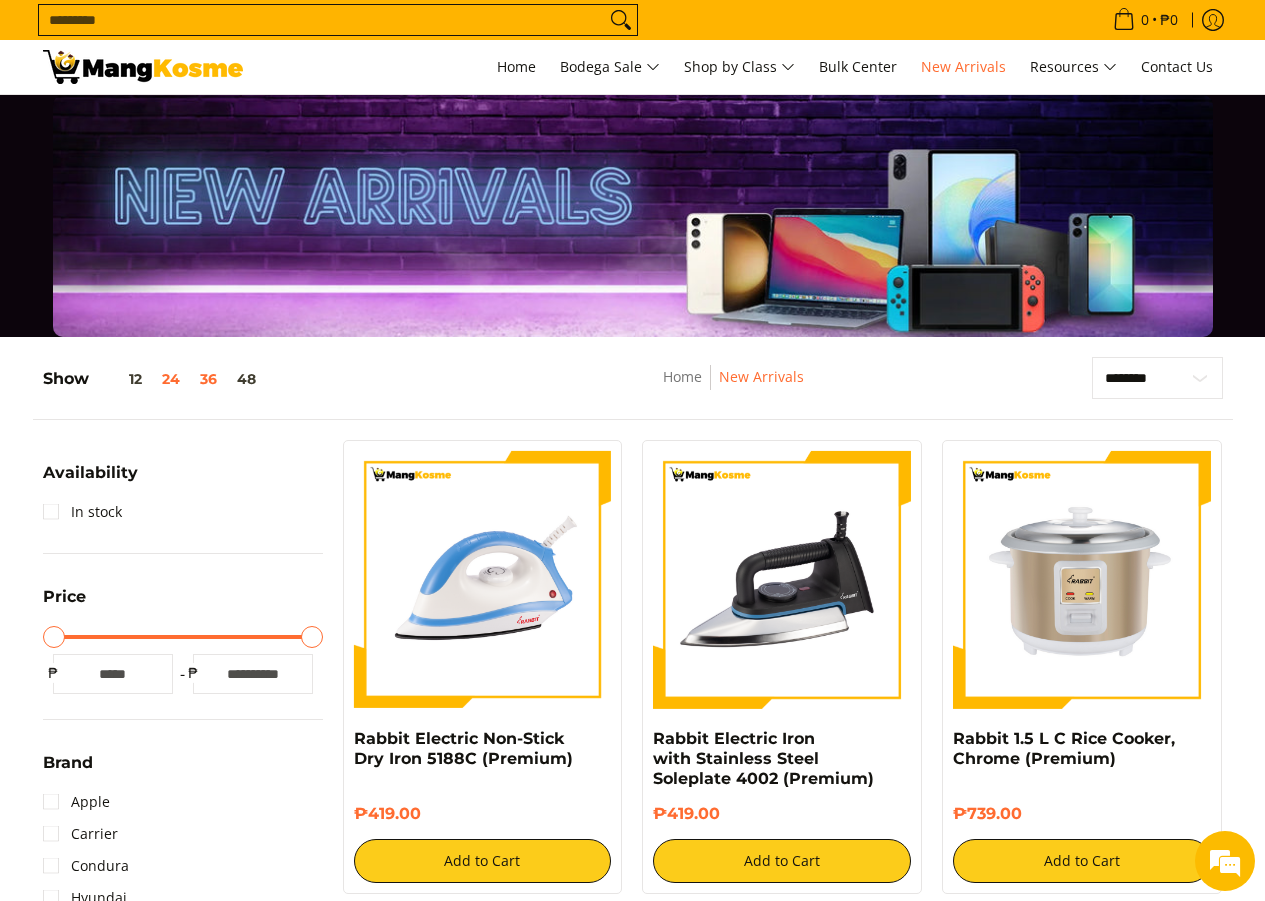 click on "36" at bounding box center (208, 379) 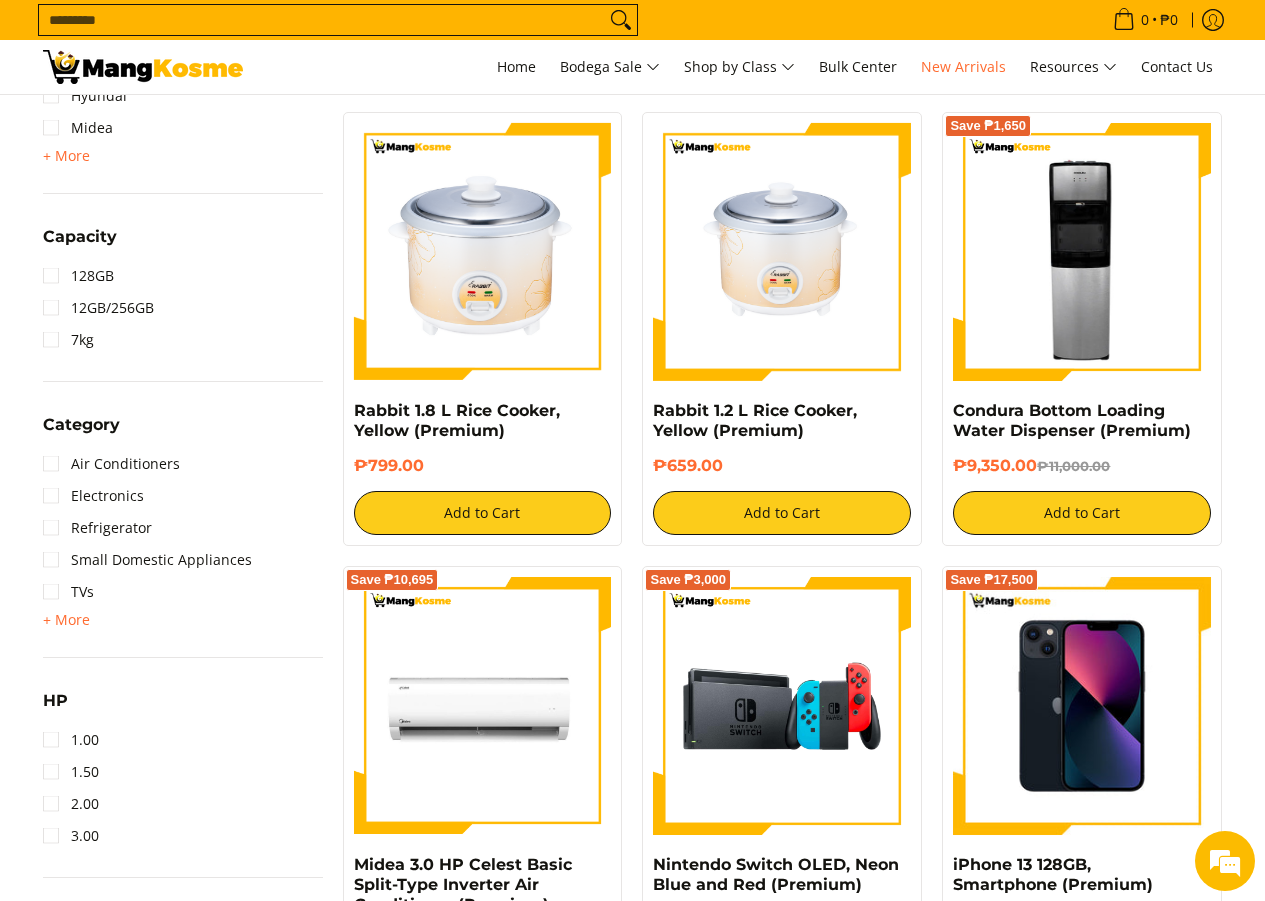 scroll, scrollTop: 0, scrollLeft: 0, axis: both 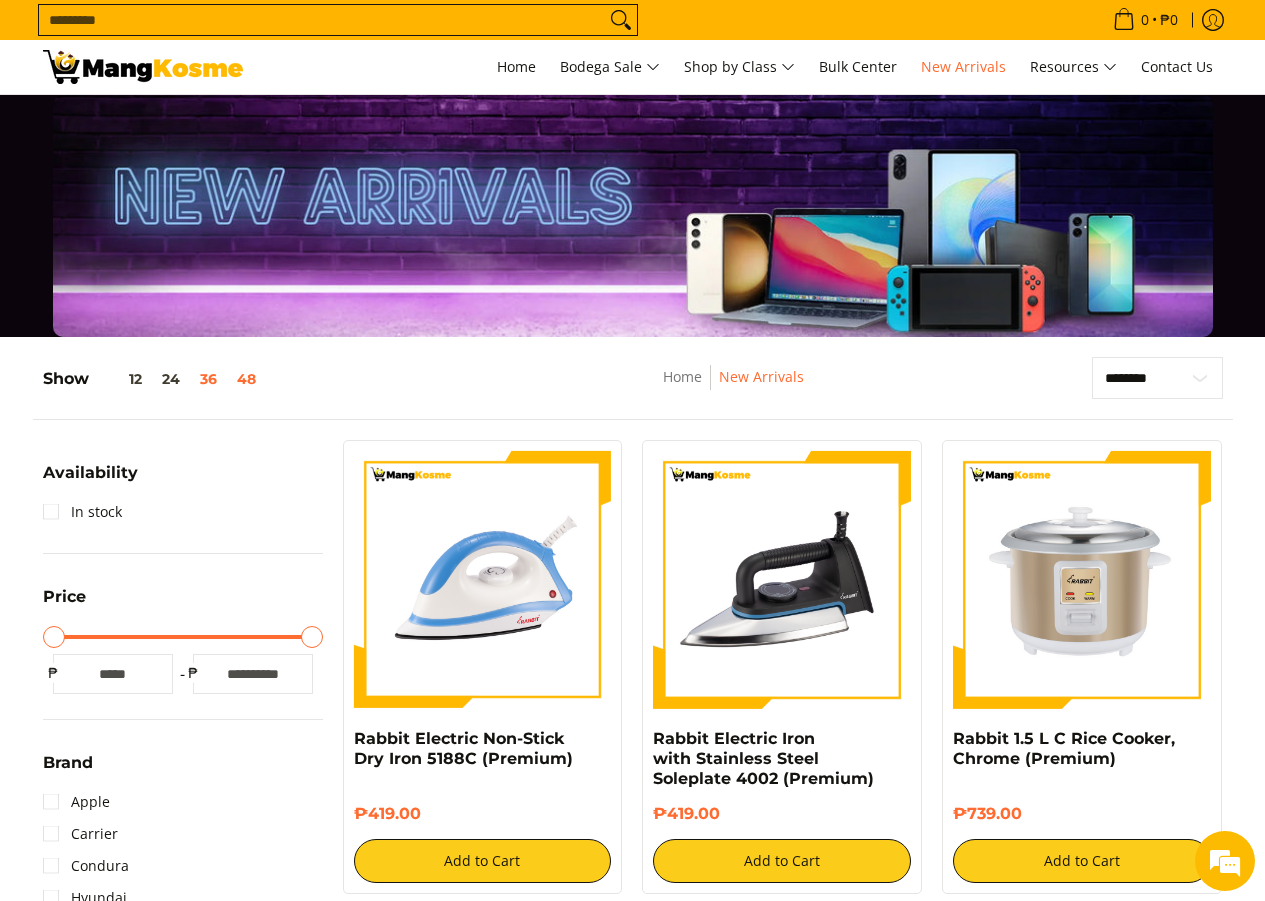 click on "48" at bounding box center (246, 379) 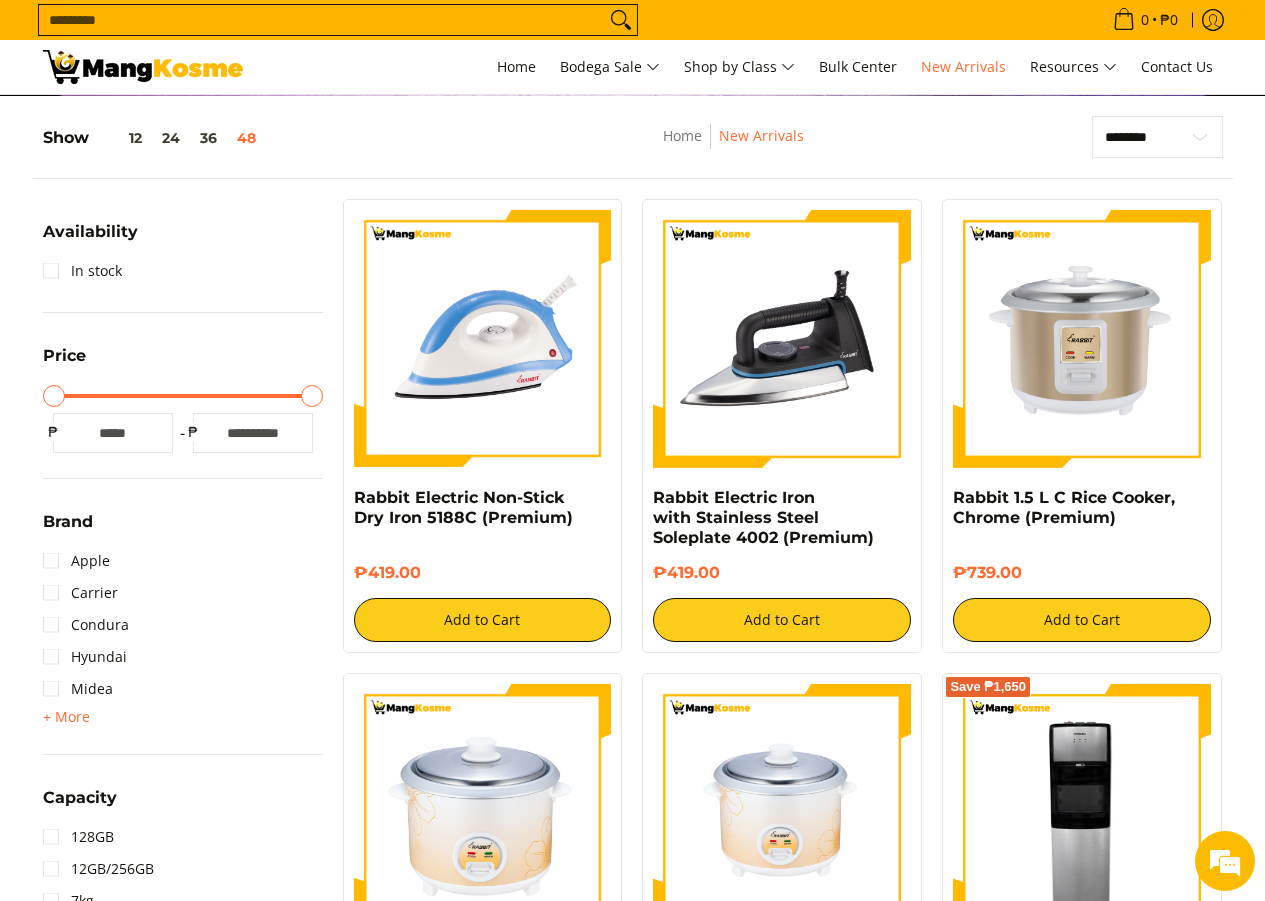 scroll, scrollTop: 262, scrollLeft: 0, axis: vertical 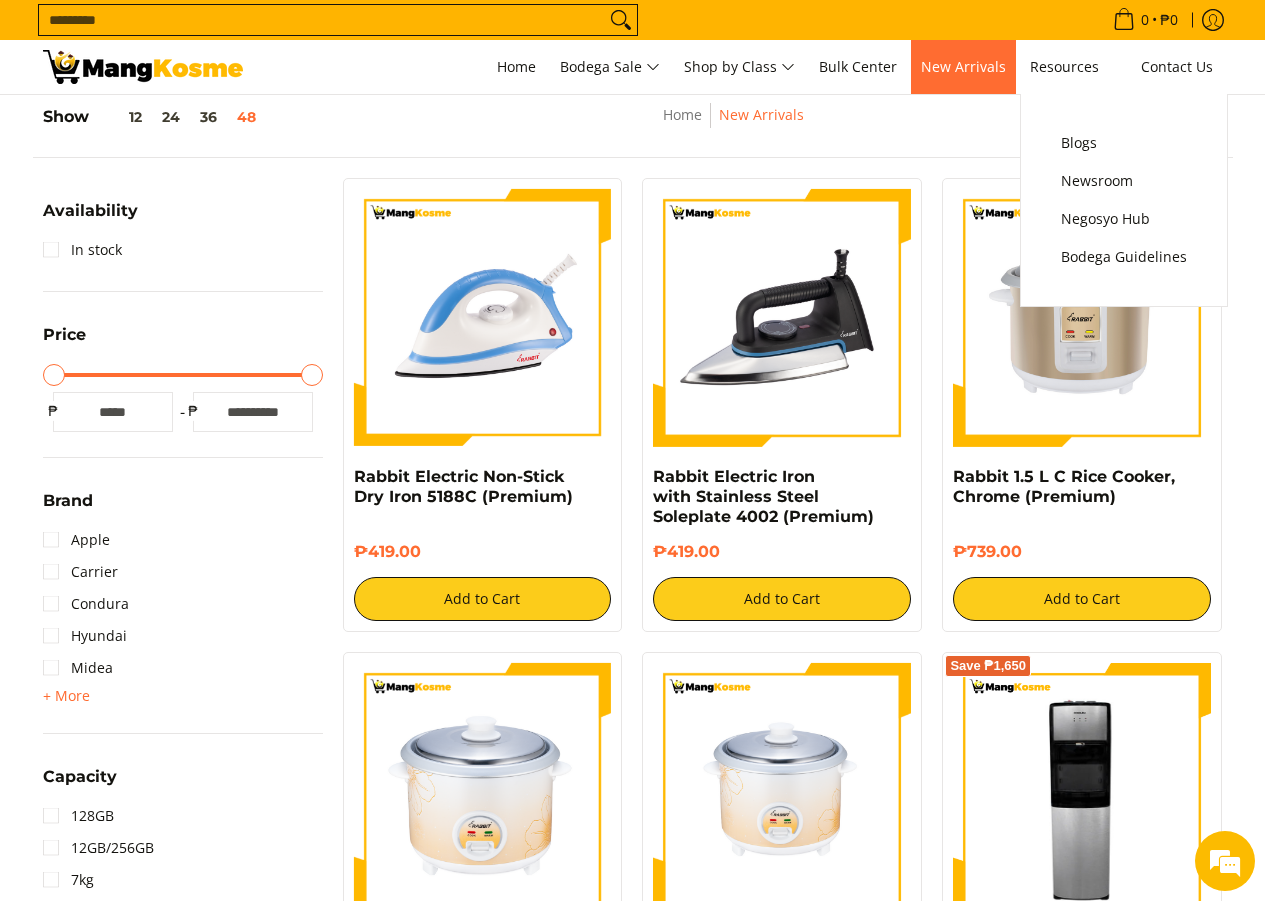 click on "New Arrivals" at bounding box center (963, 66) 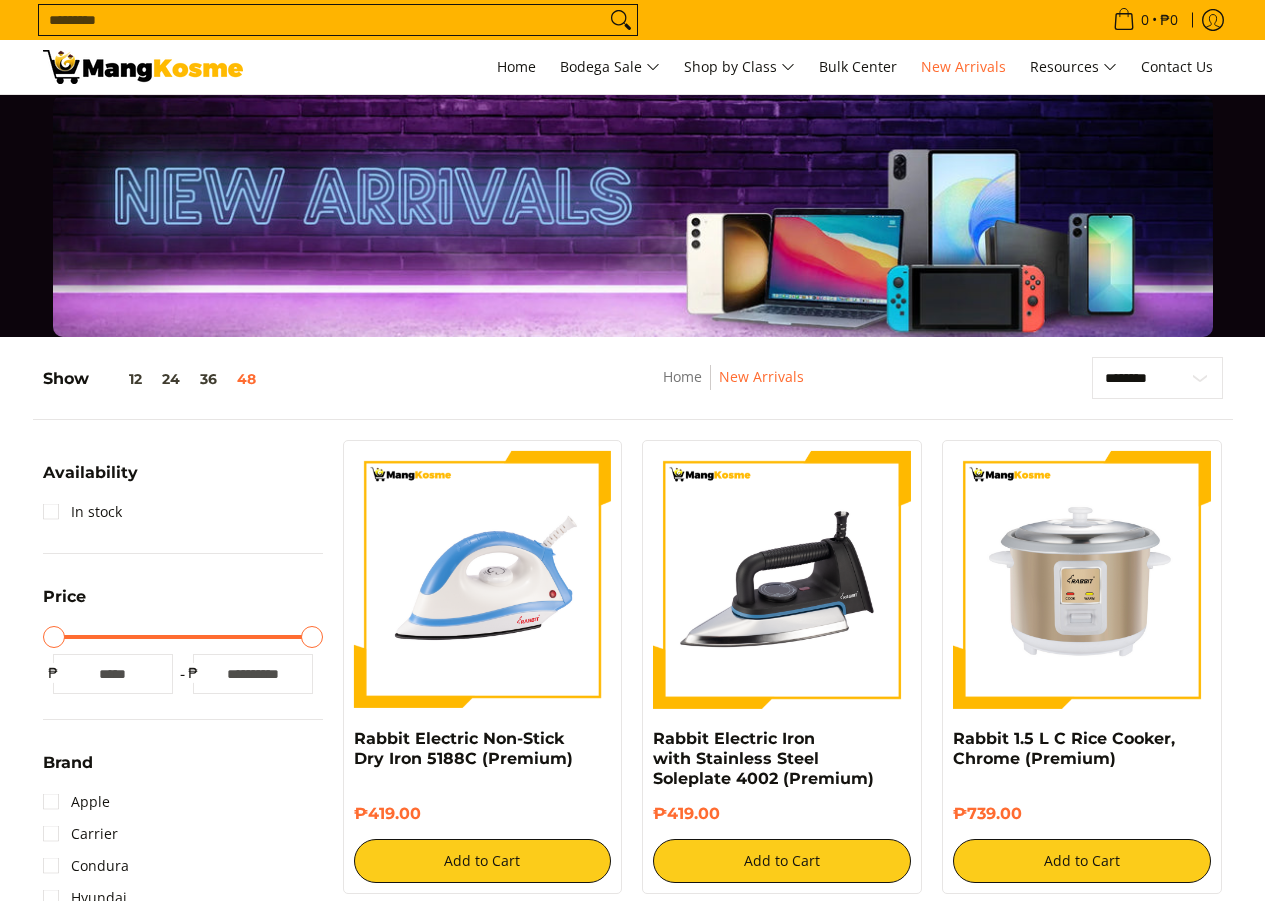 scroll, scrollTop: 0, scrollLeft: 0, axis: both 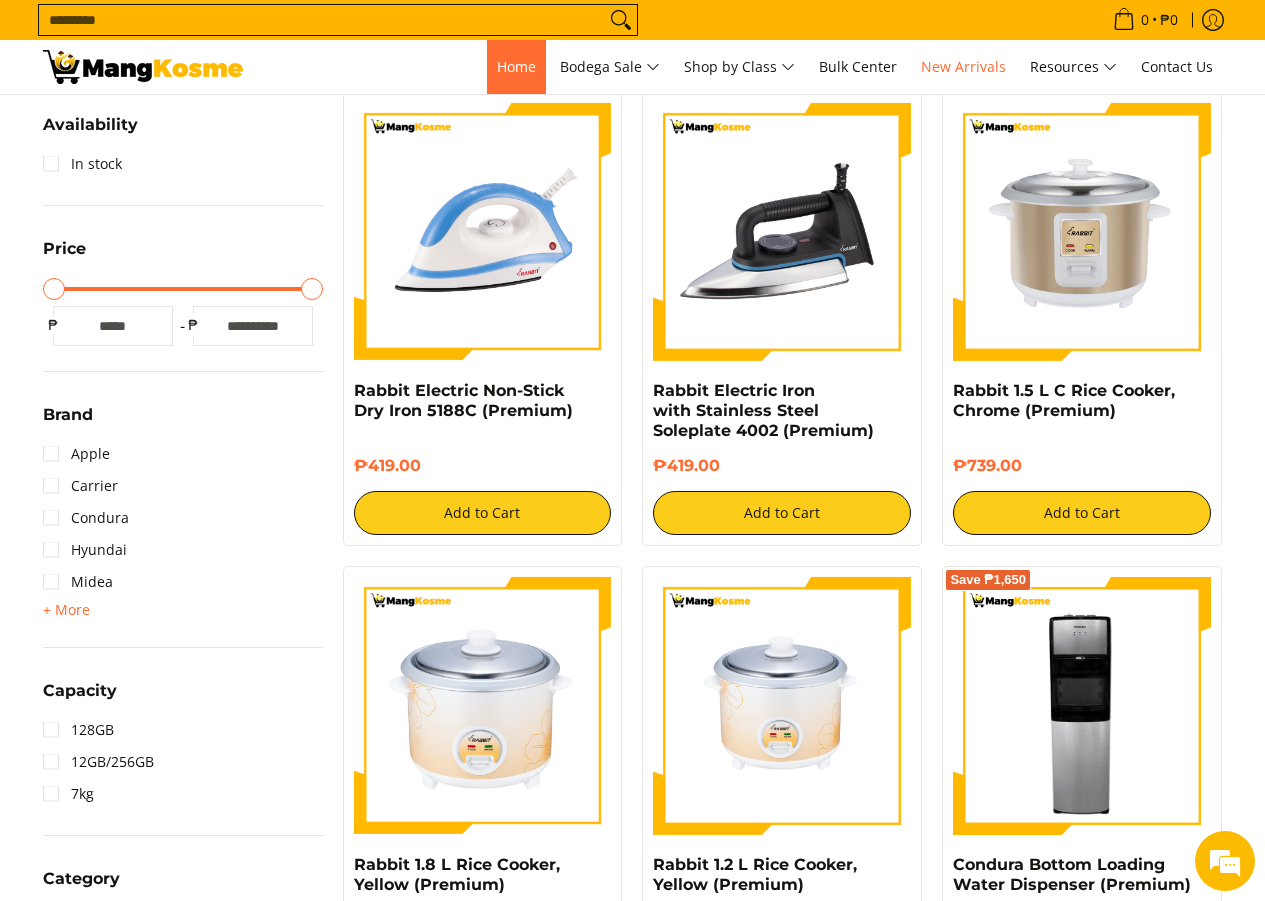 click on "Home" at bounding box center [516, 66] 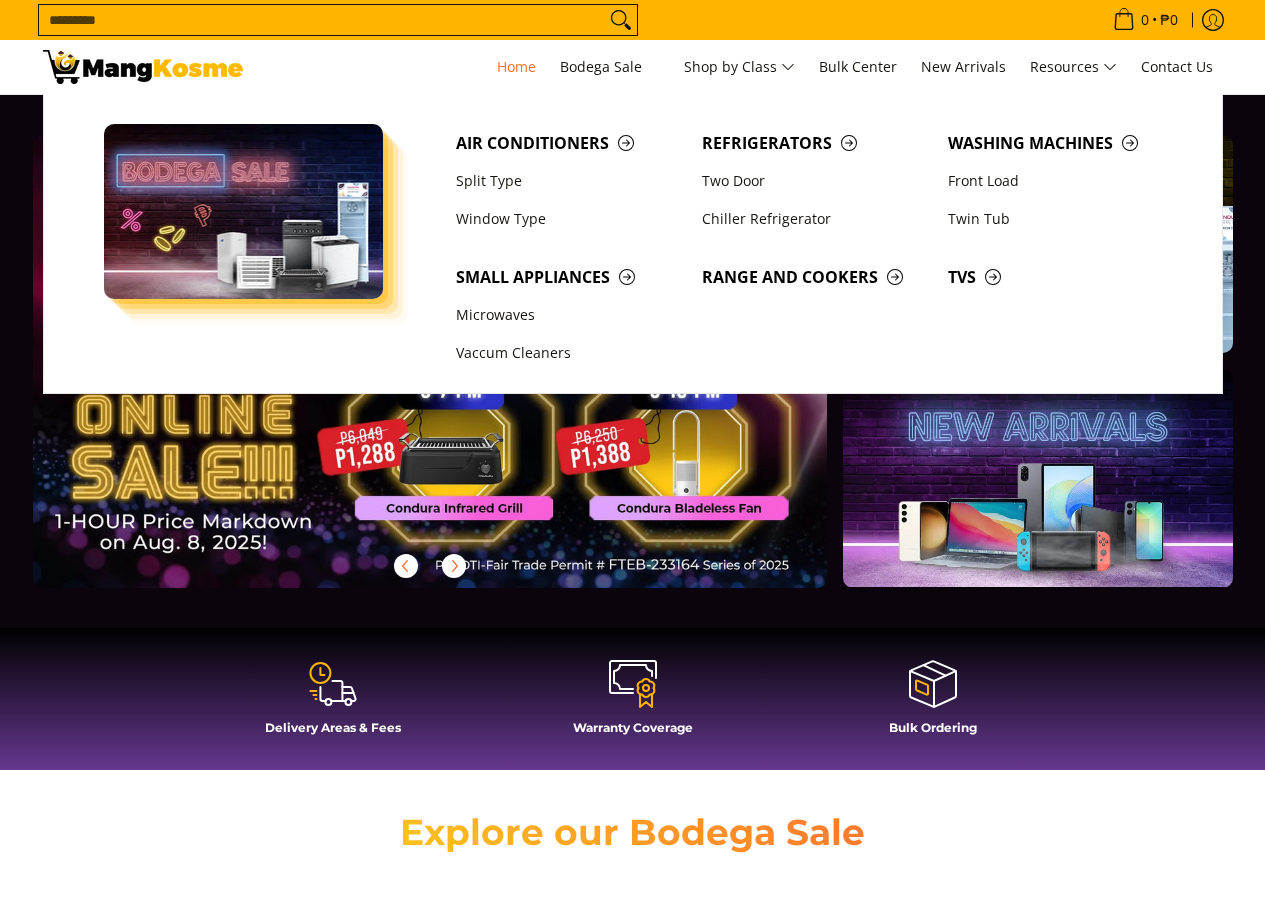 scroll, scrollTop: 0, scrollLeft: 0, axis: both 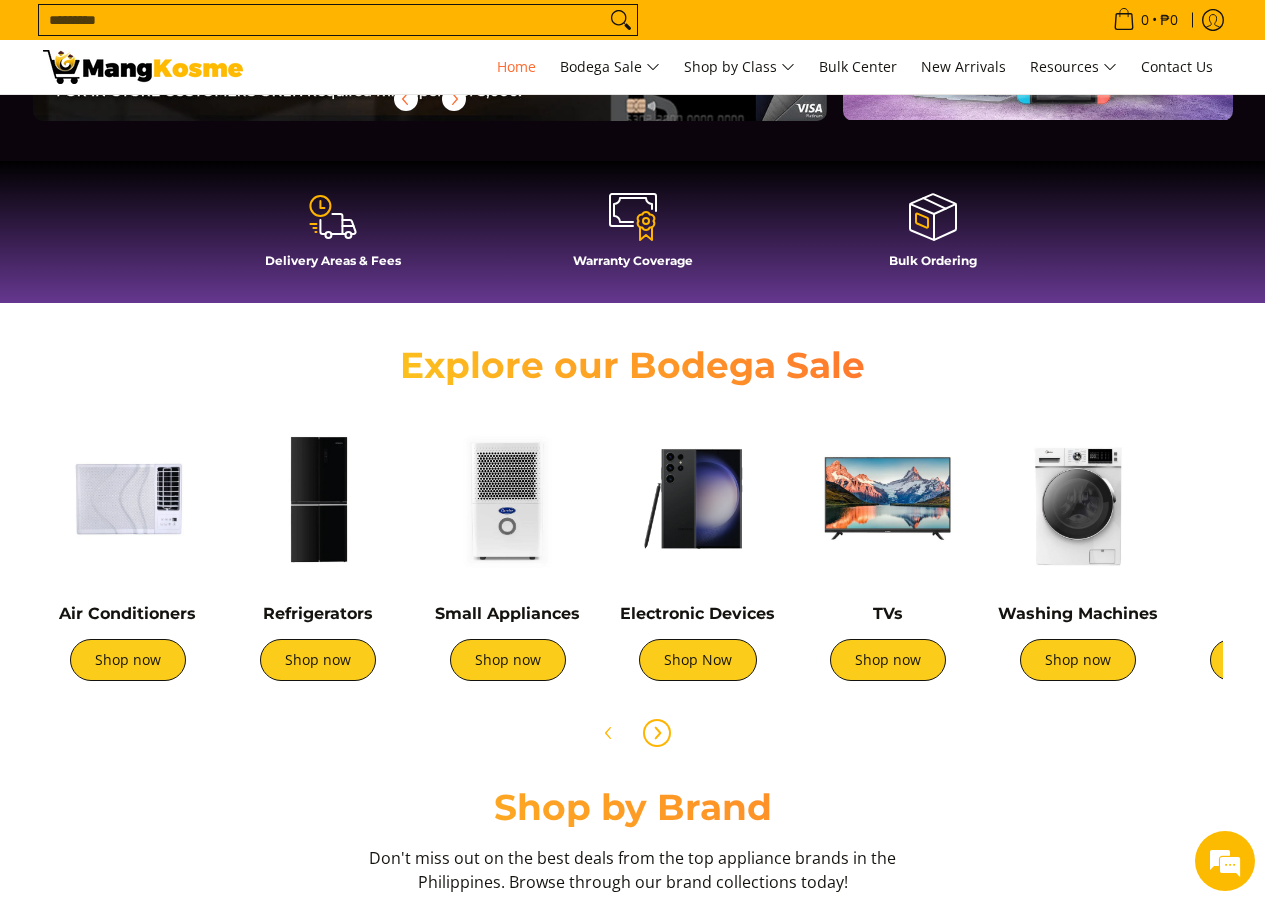 click 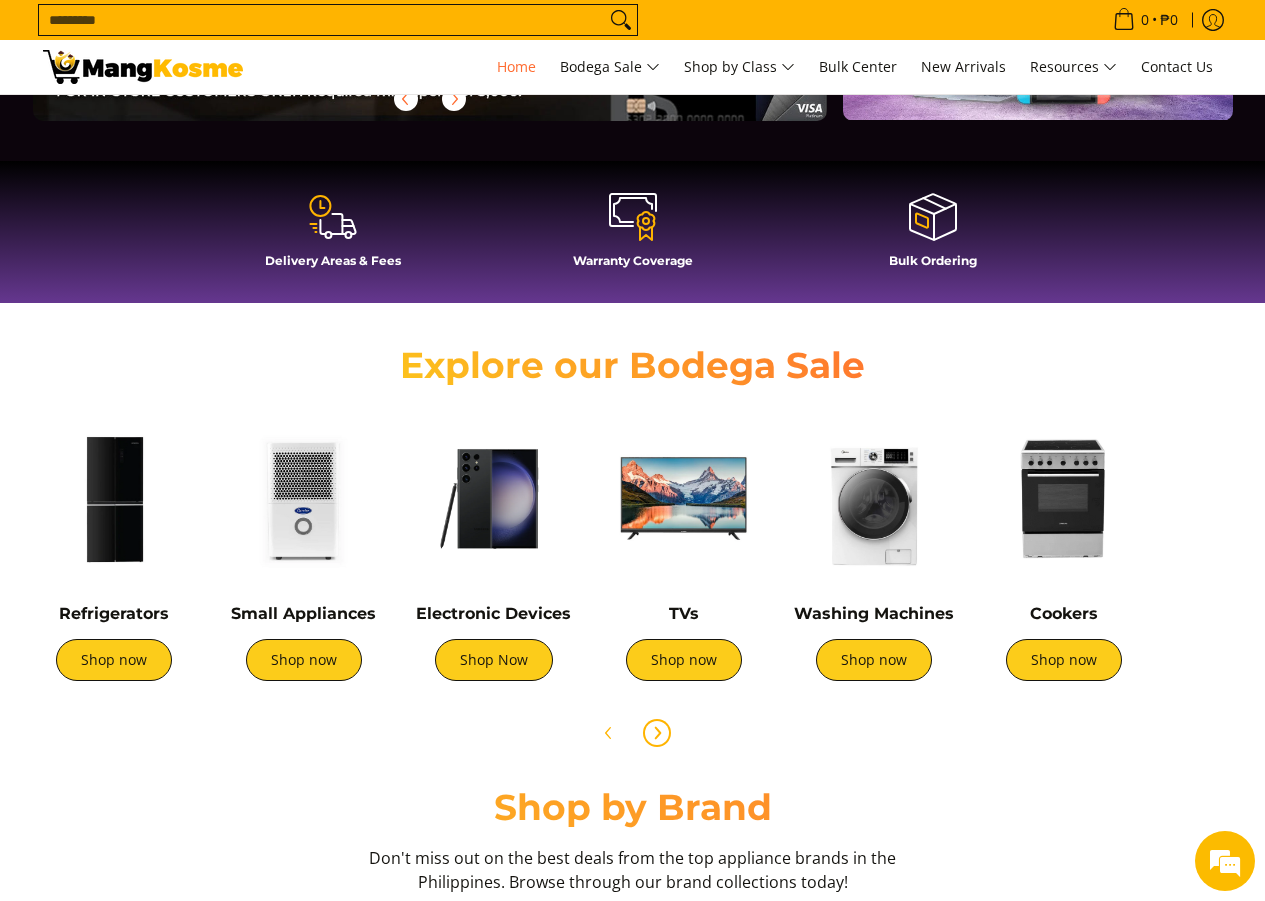 scroll, scrollTop: 0, scrollLeft: 667, axis: horizontal 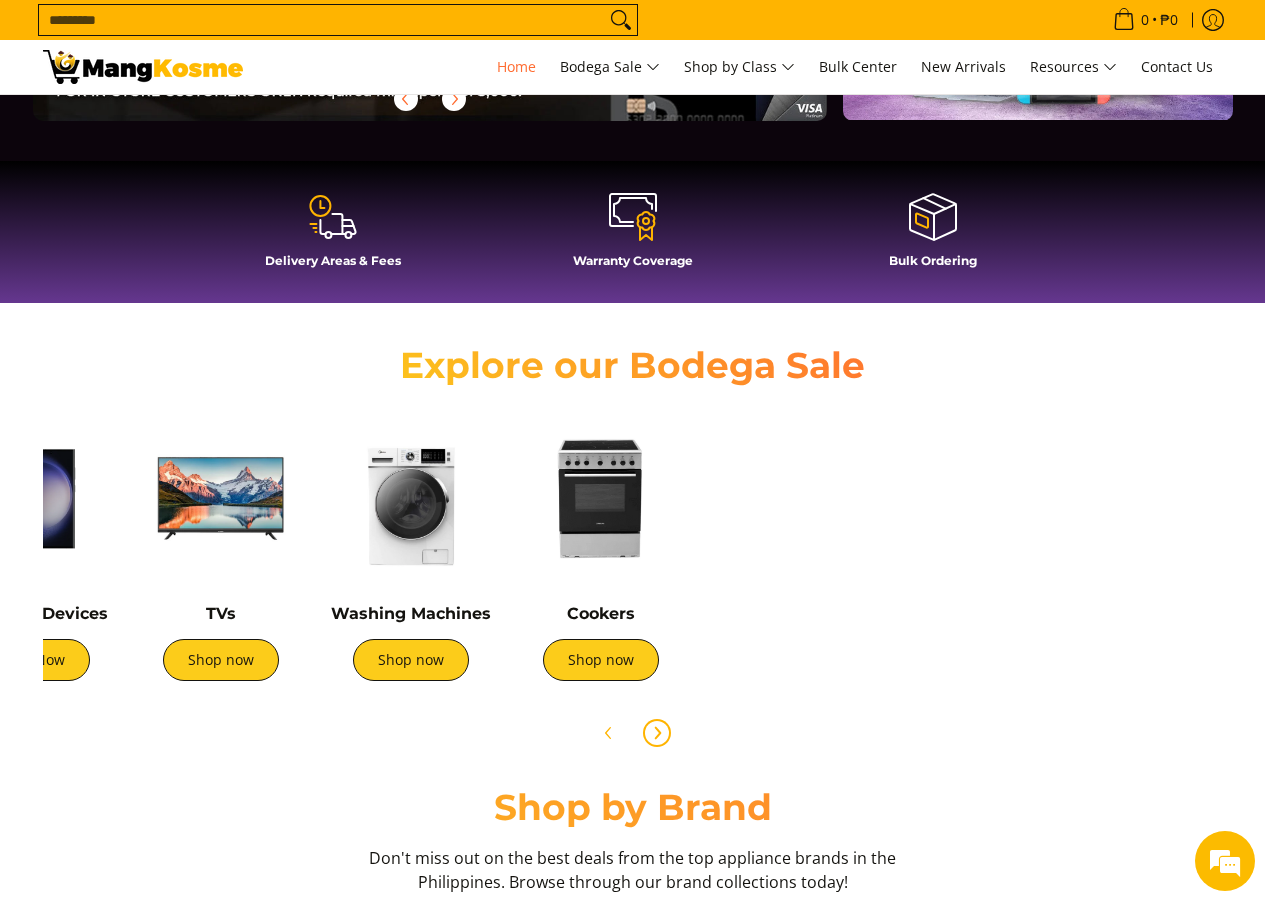 click at bounding box center (601, 499) 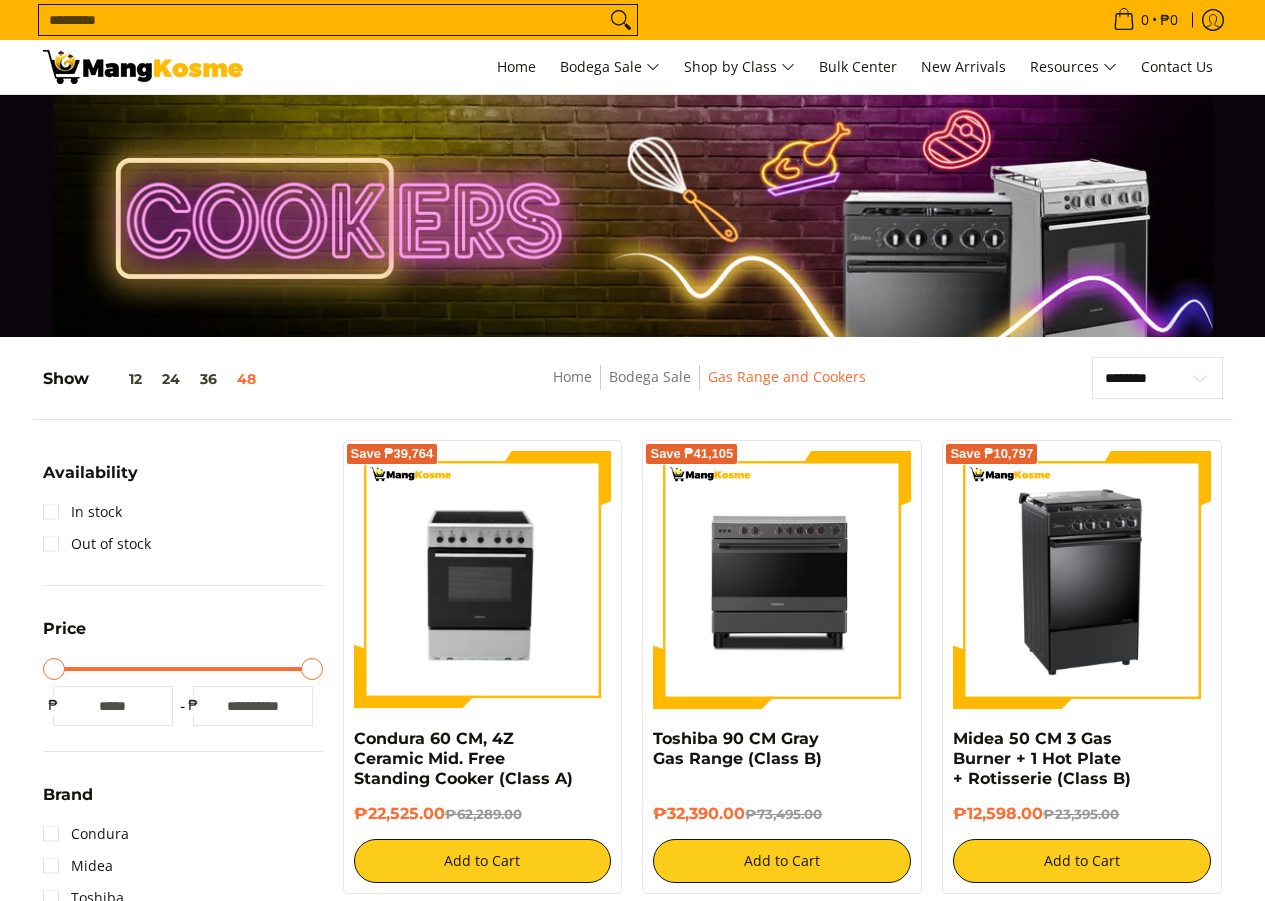 scroll, scrollTop: 273, scrollLeft: 0, axis: vertical 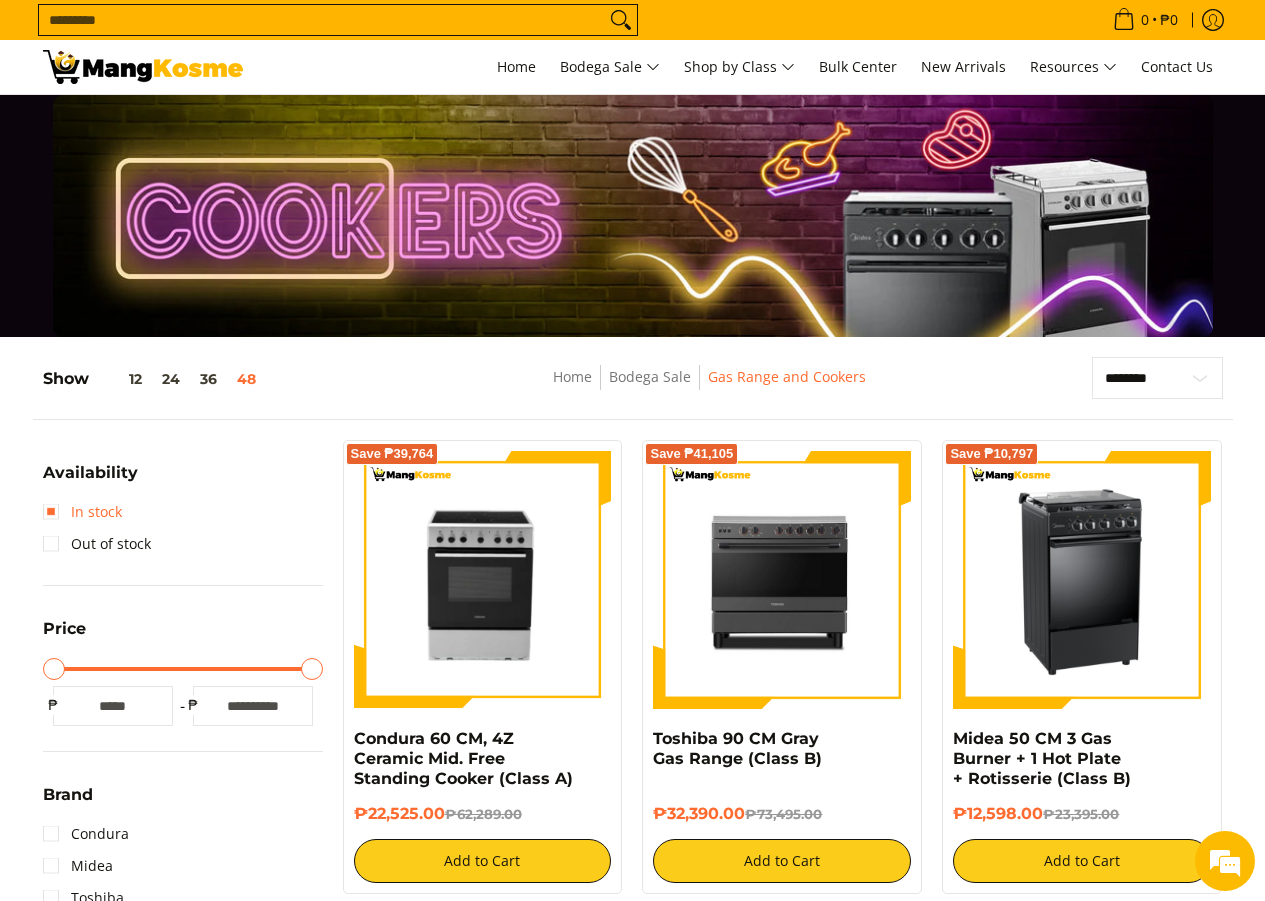 click on "In stock" at bounding box center (82, 512) 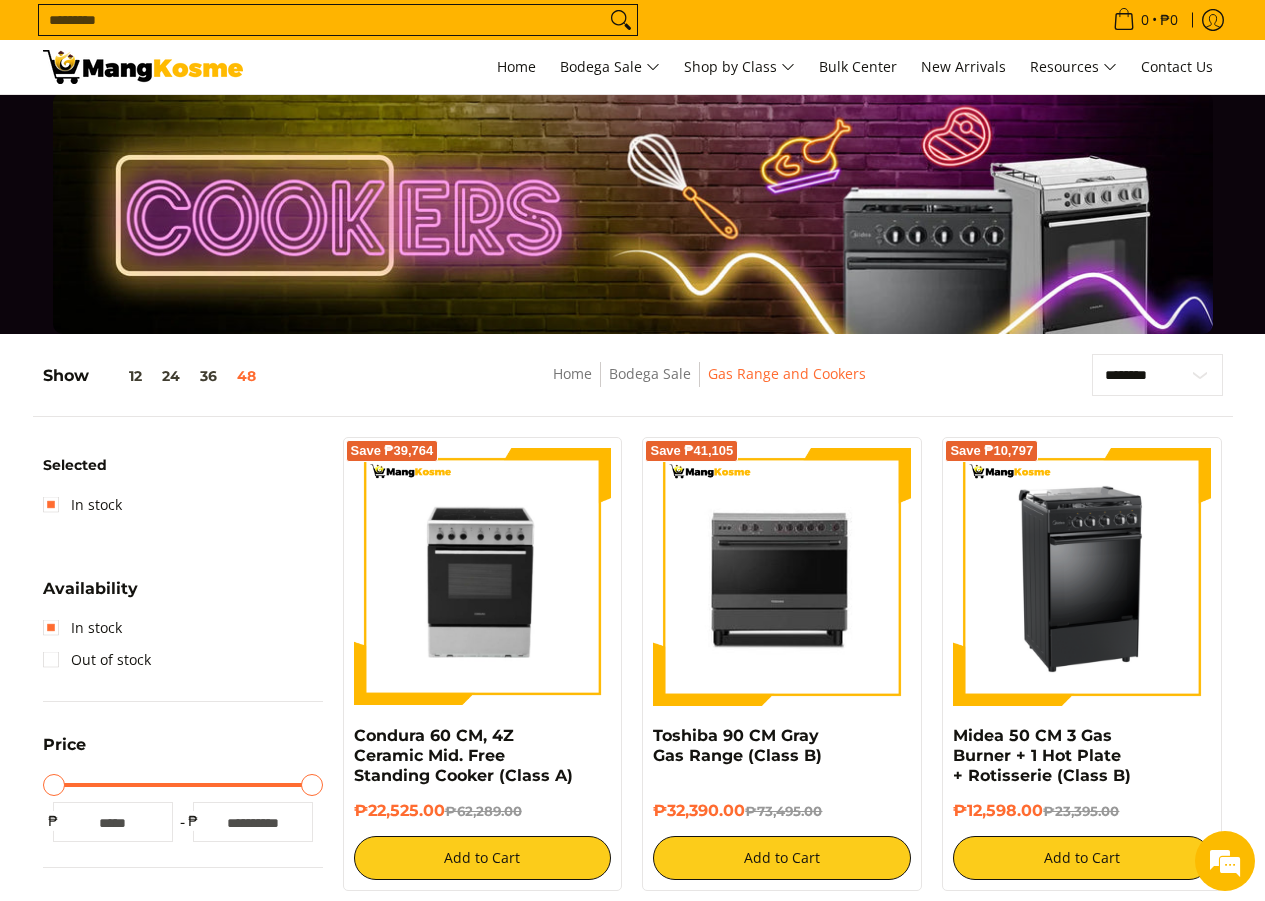 scroll, scrollTop: 0, scrollLeft: 0, axis: both 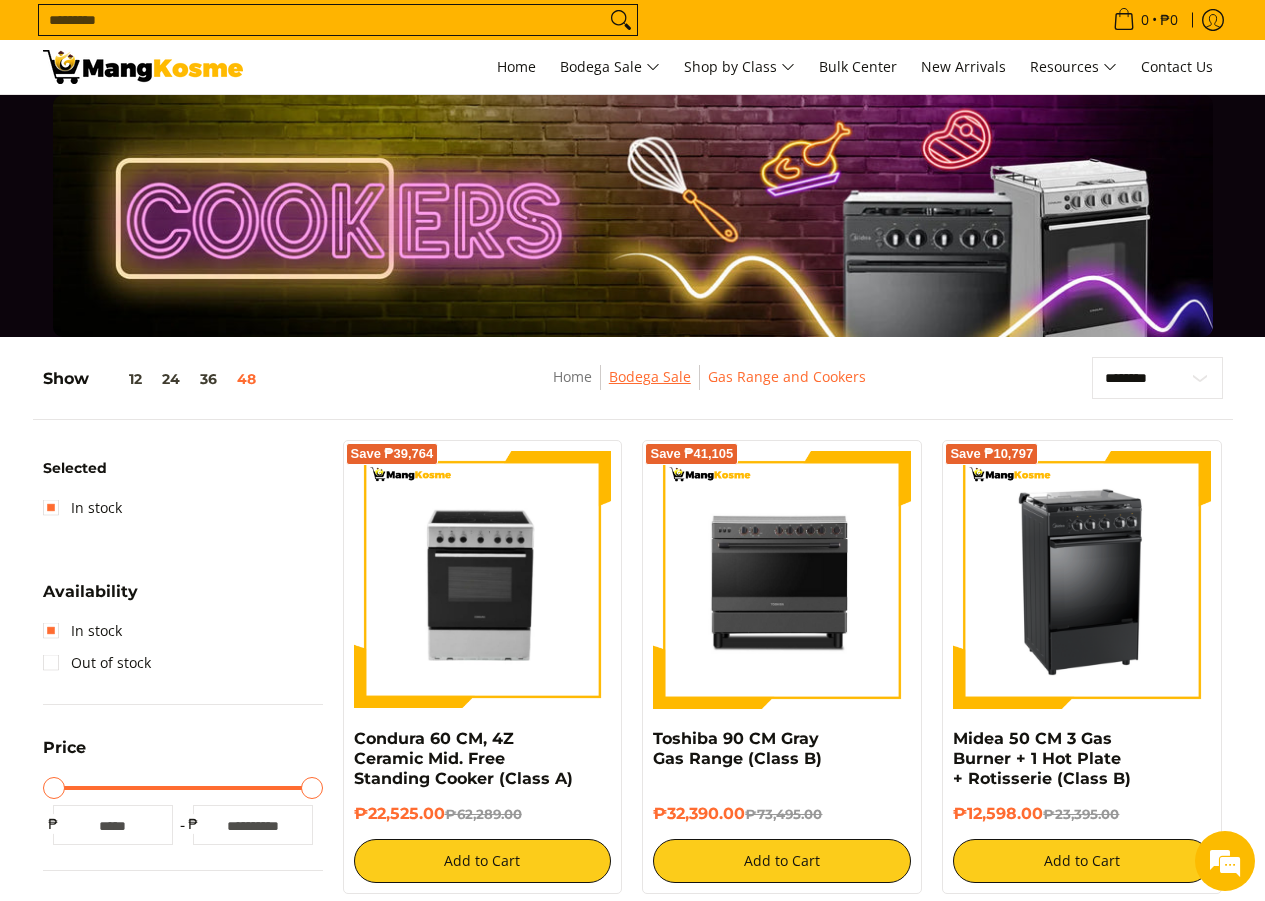 click on "Bodega Sale" at bounding box center (650, 376) 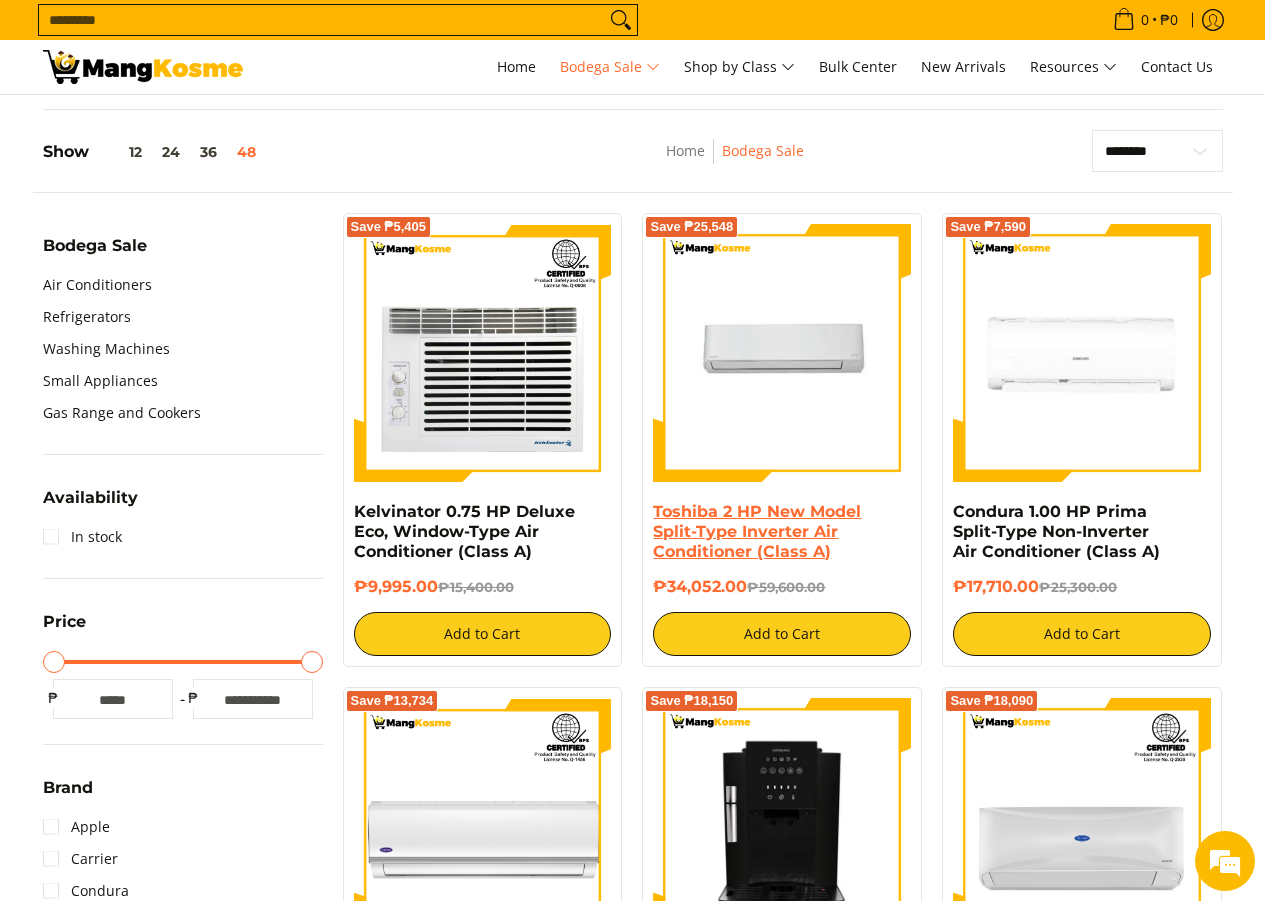 scroll, scrollTop: 0, scrollLeft: 0, axis: both 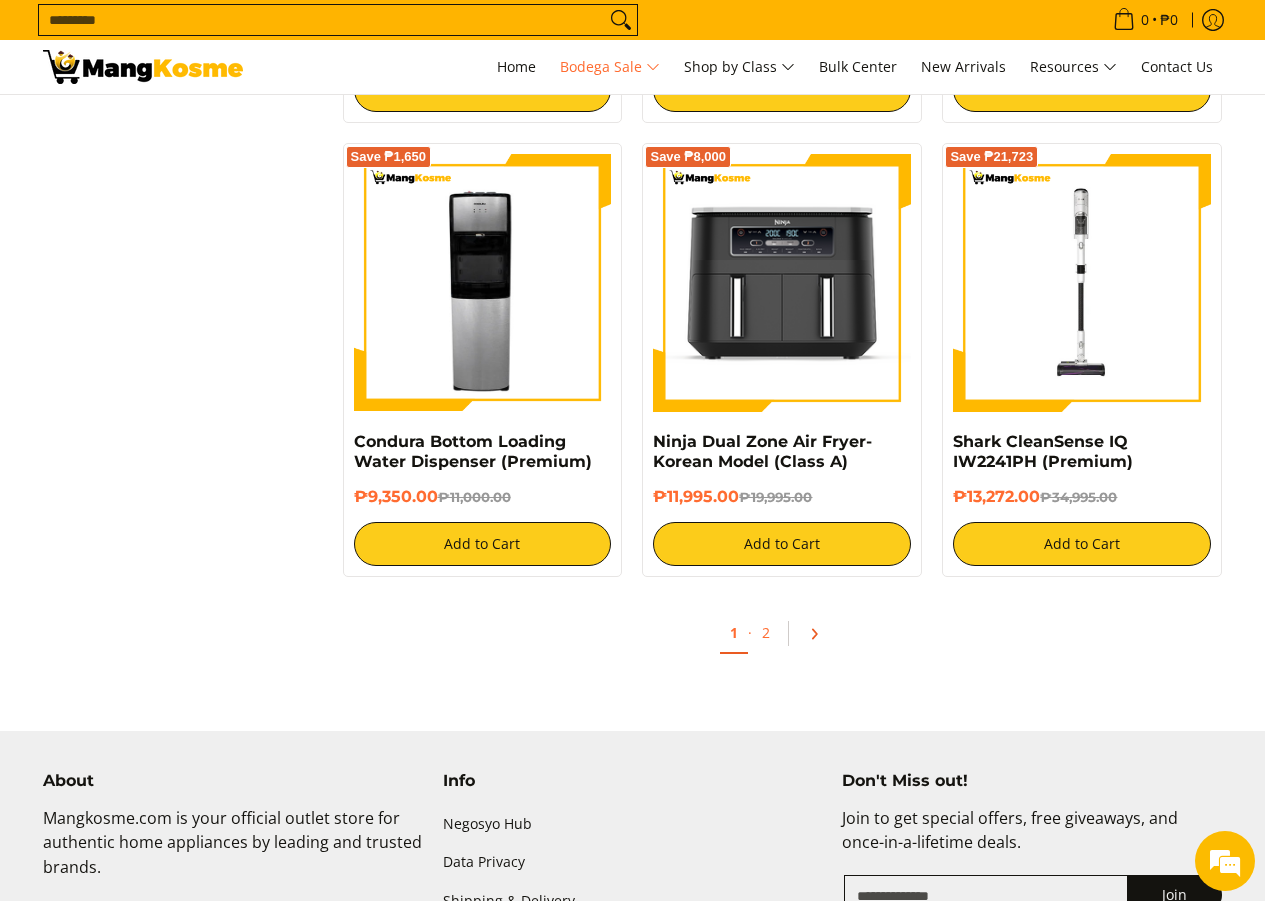 click 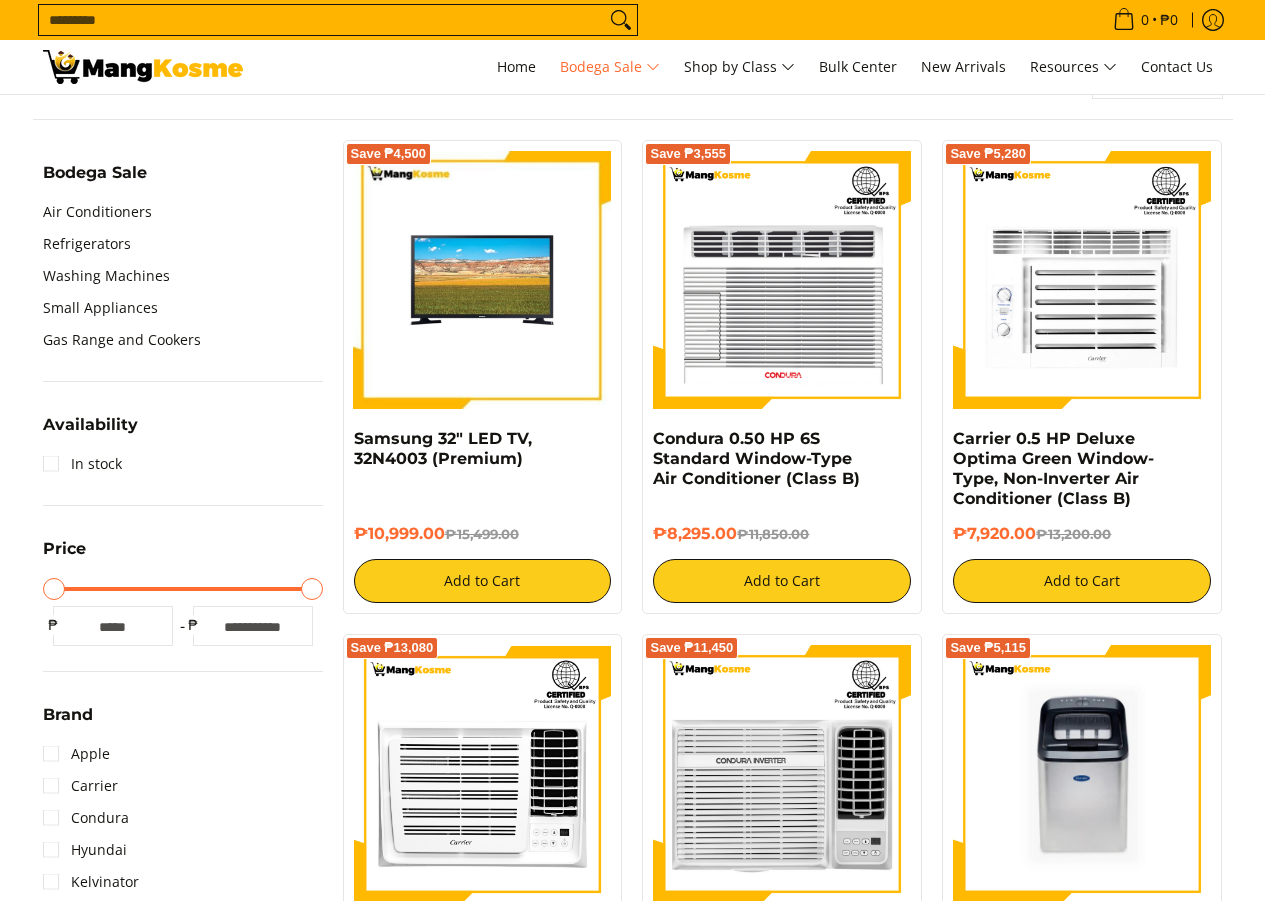 scroll, scrollTop: 667, scrollLeft: 0, axis: vertical 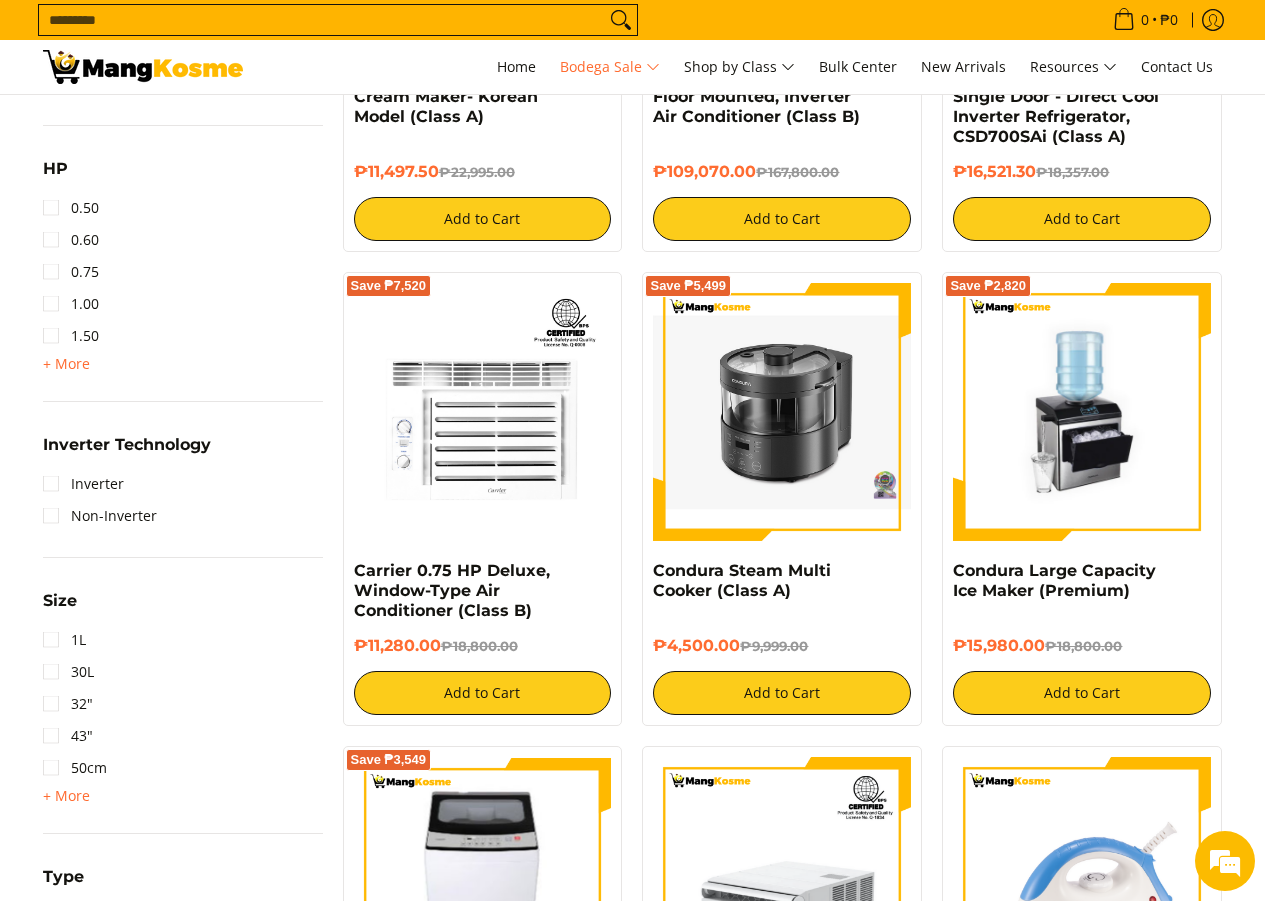 click at bounding box center (782, 411) 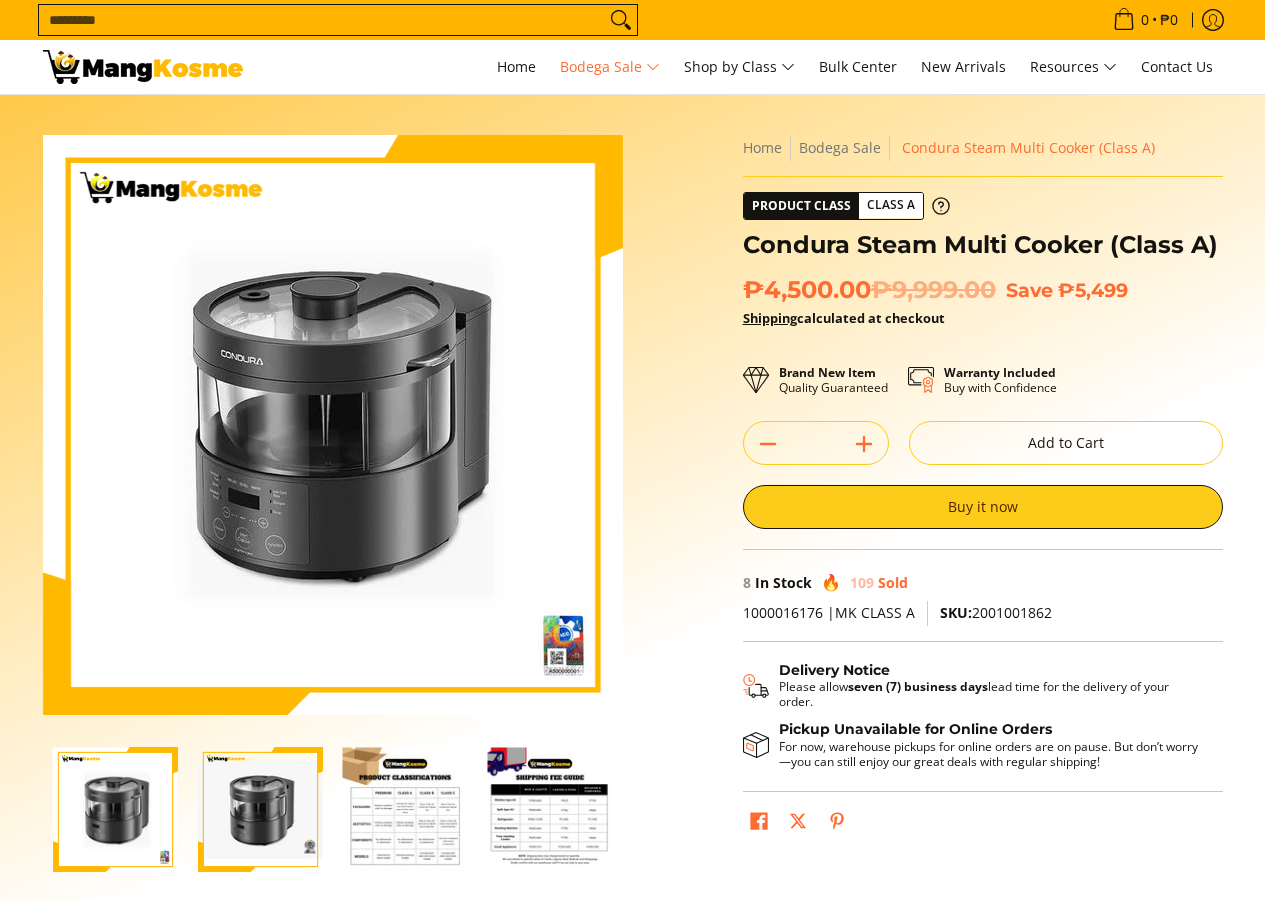 scroll, scrollTop: 0, scrollLeft: 0, axis: both 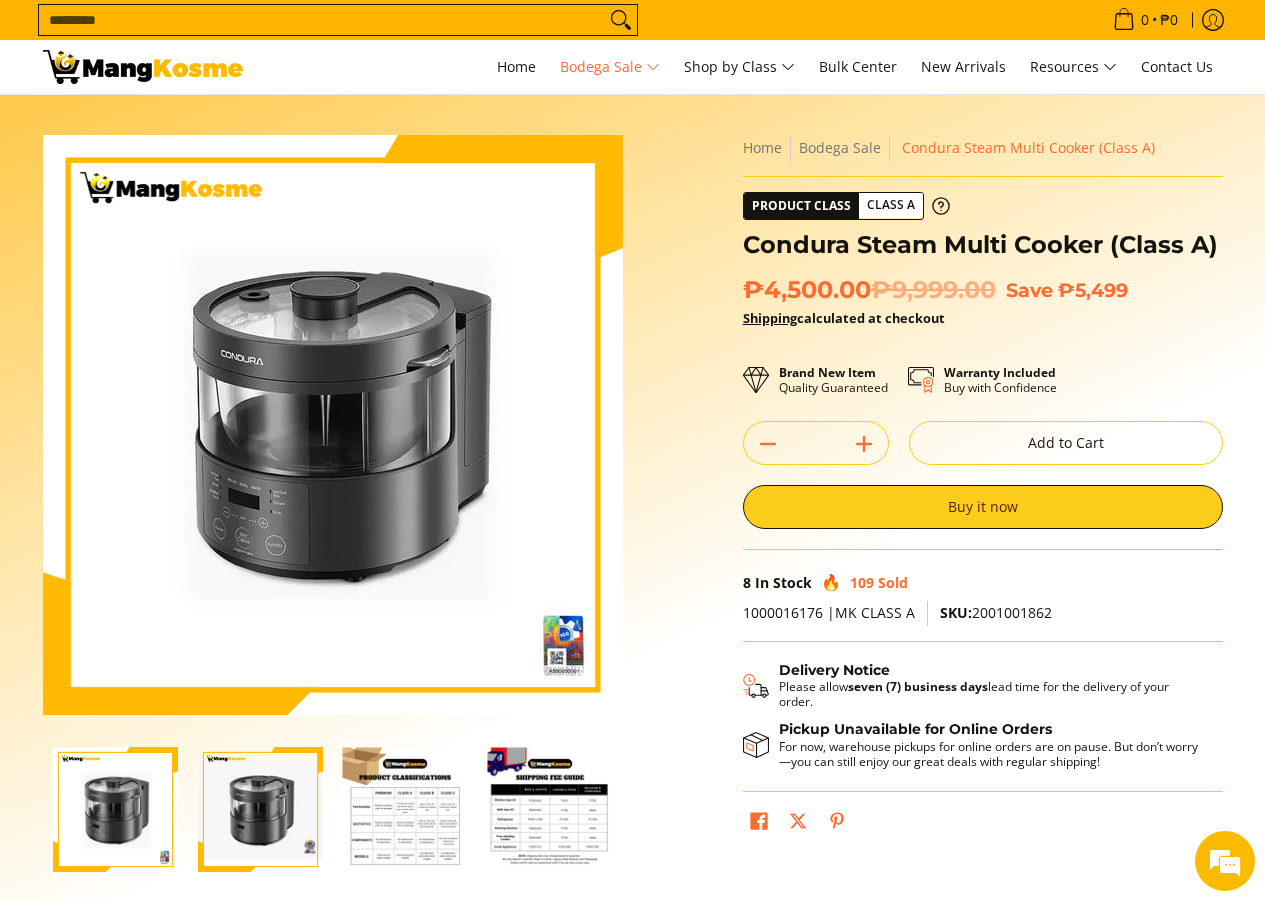 click at bounding box center (260, 810) 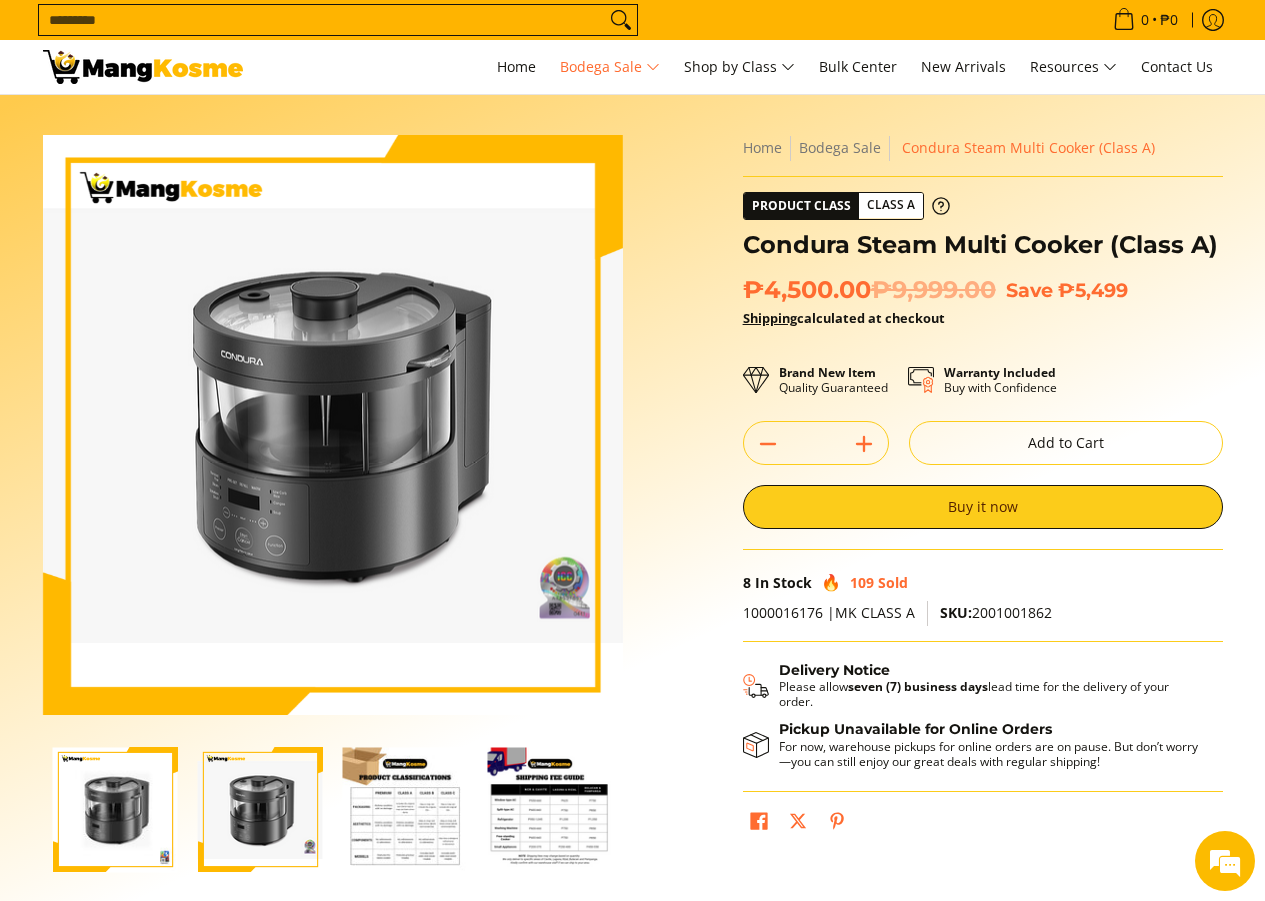 click at bounding box center [115, 809] 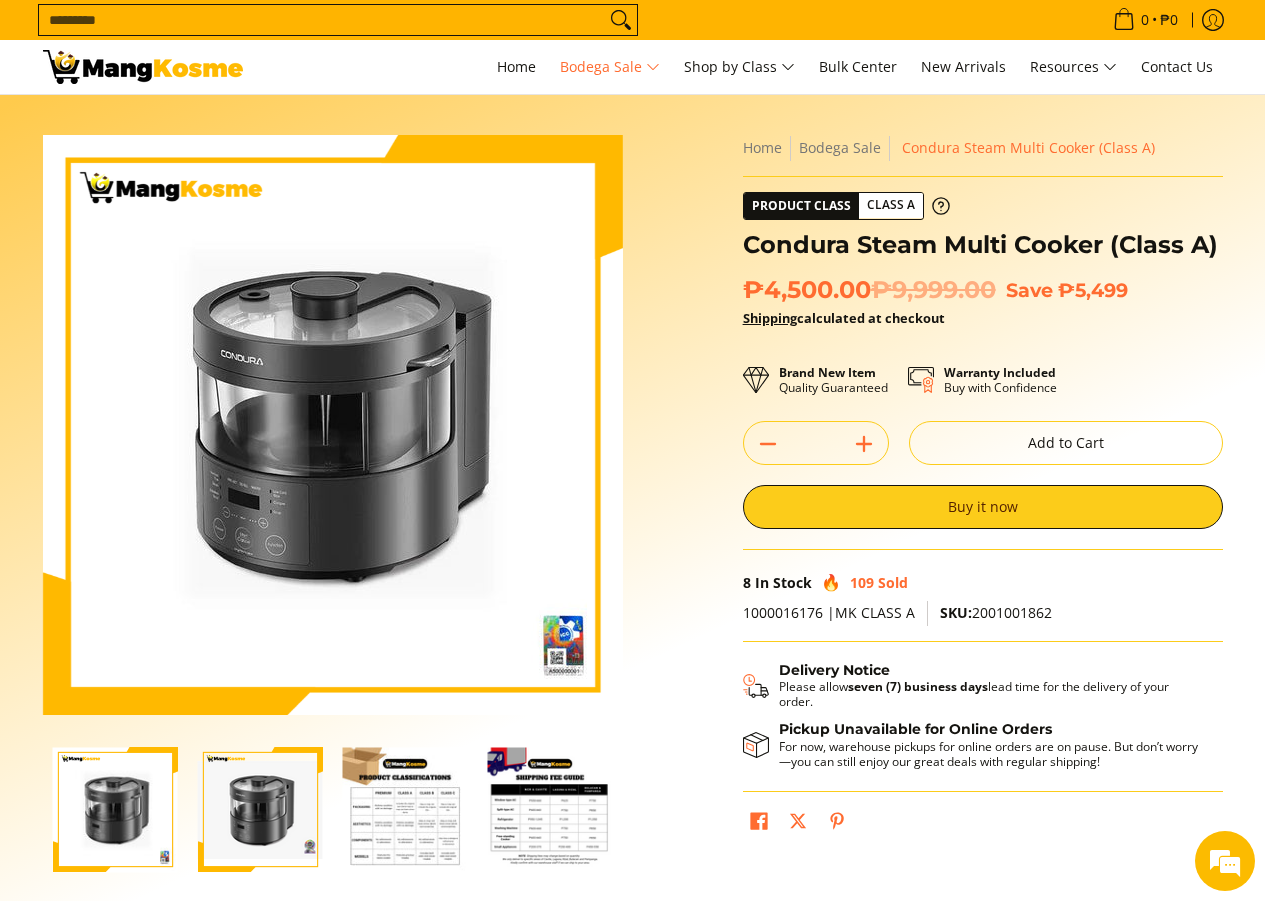 click at bounding box center [260, 810] 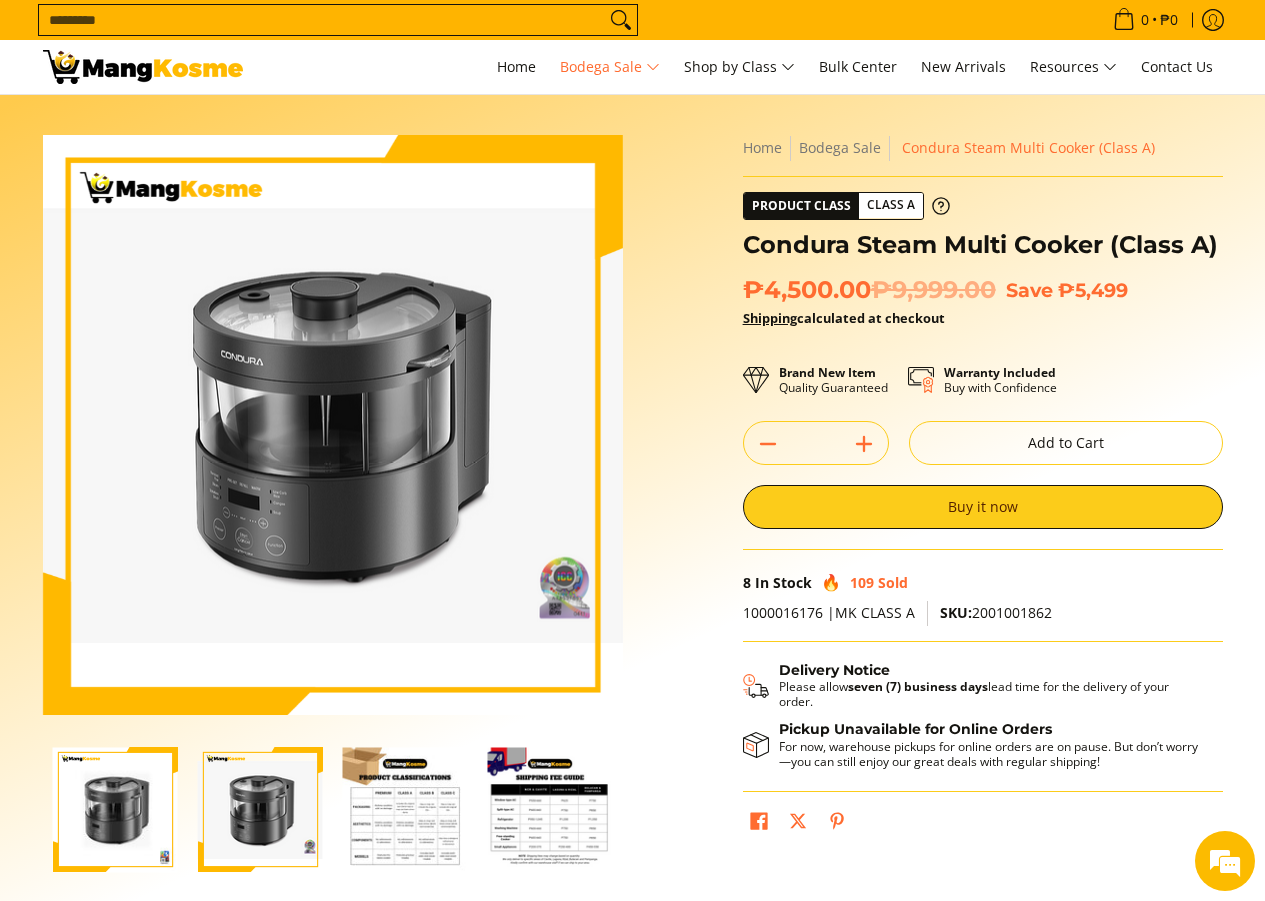 click at bounding box center (405, 809) 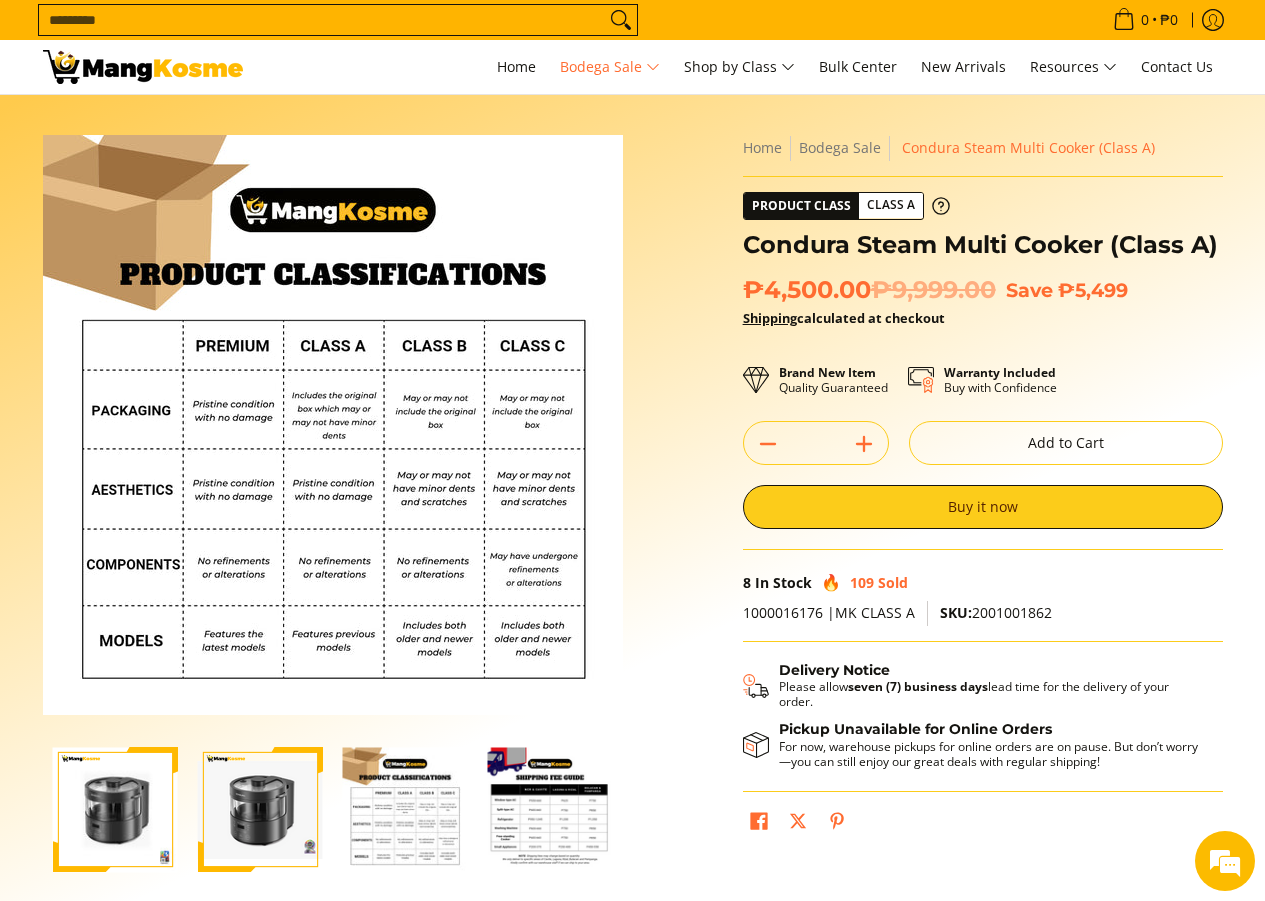 click at bounding box center (550, 809) 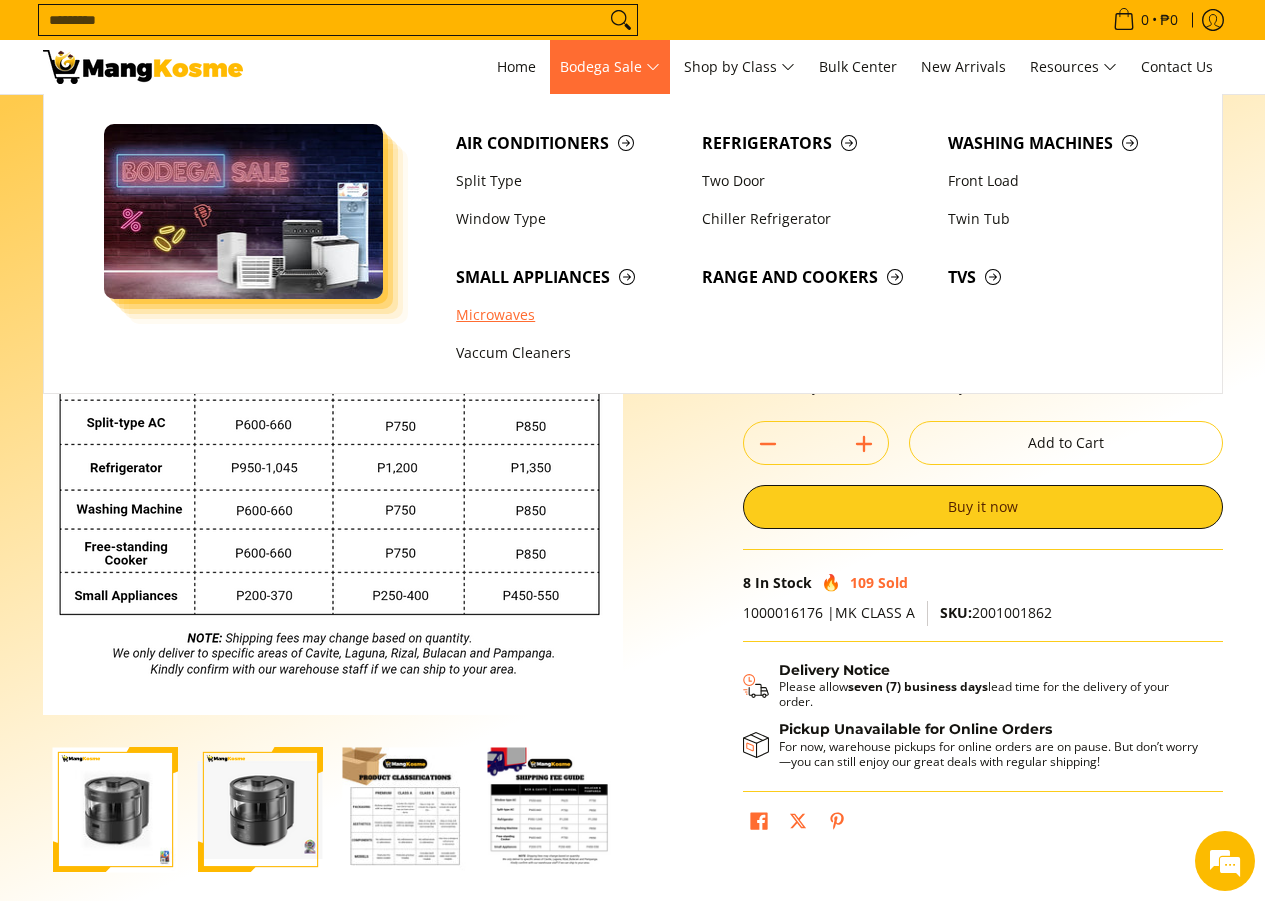 scroll, scrollTop: 0, scrollLeft: 0, axis: both 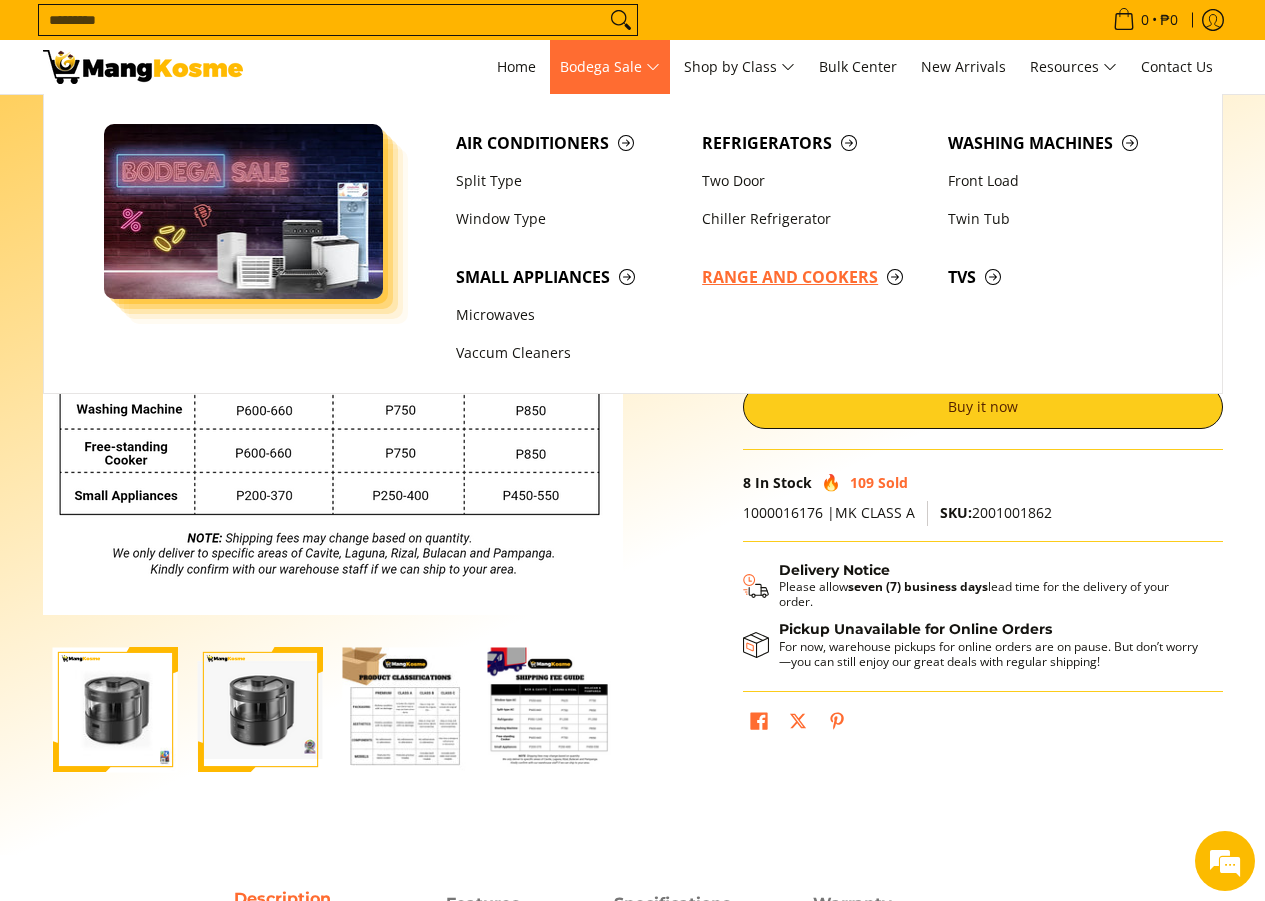 click on "Range and Cookers" at bounding box center [815, 277] 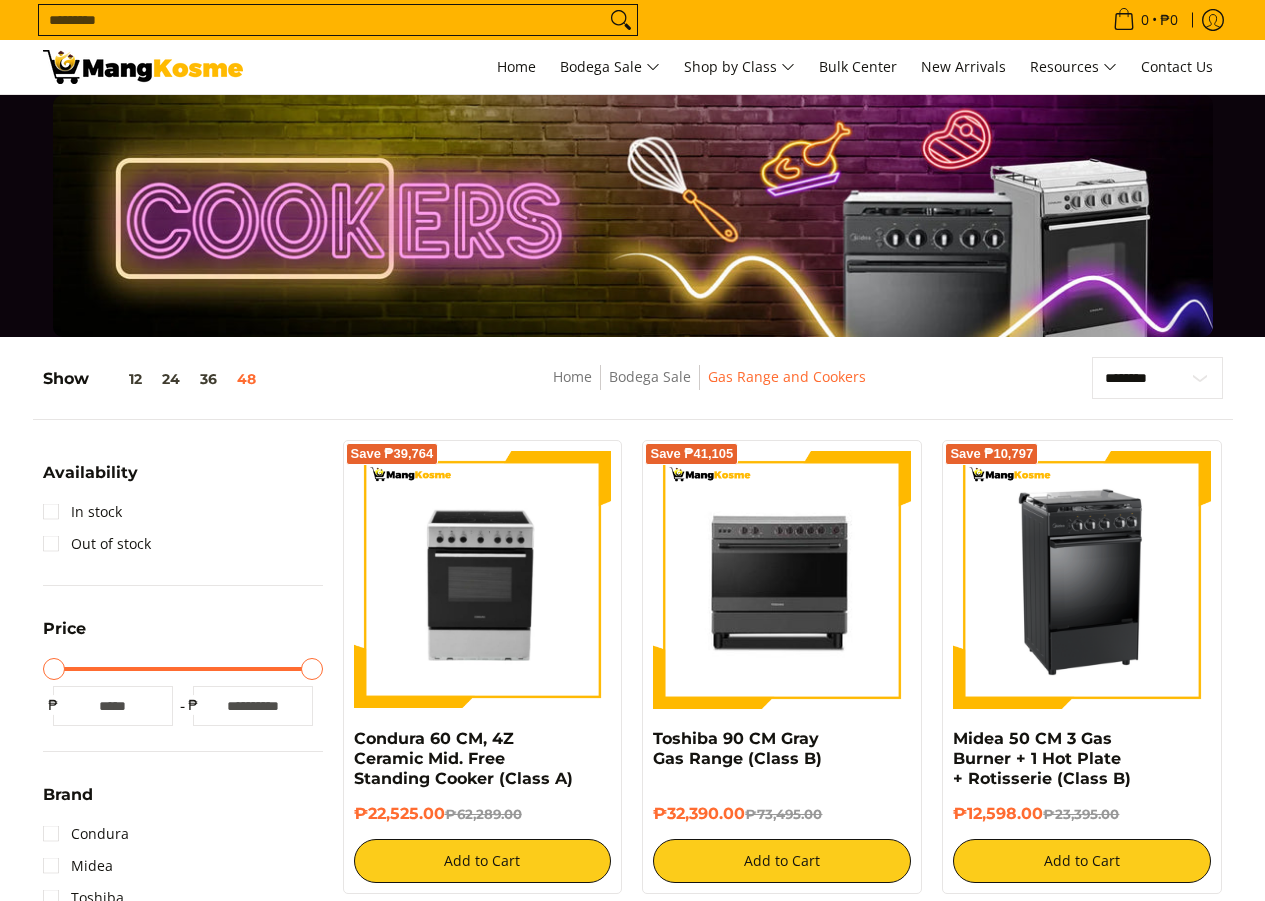 scroll, scrollTop: 0, scrollLeft: 0, axis: both 